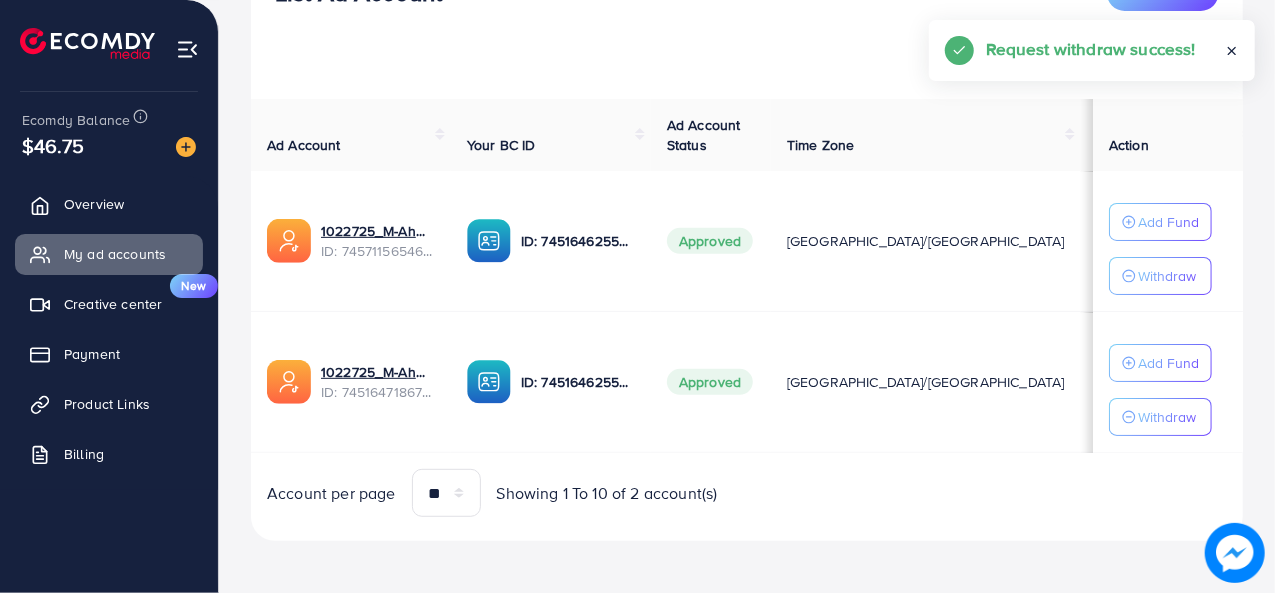 scroll, scrollTop: 289, scrollLeft: 0, axis: vertical 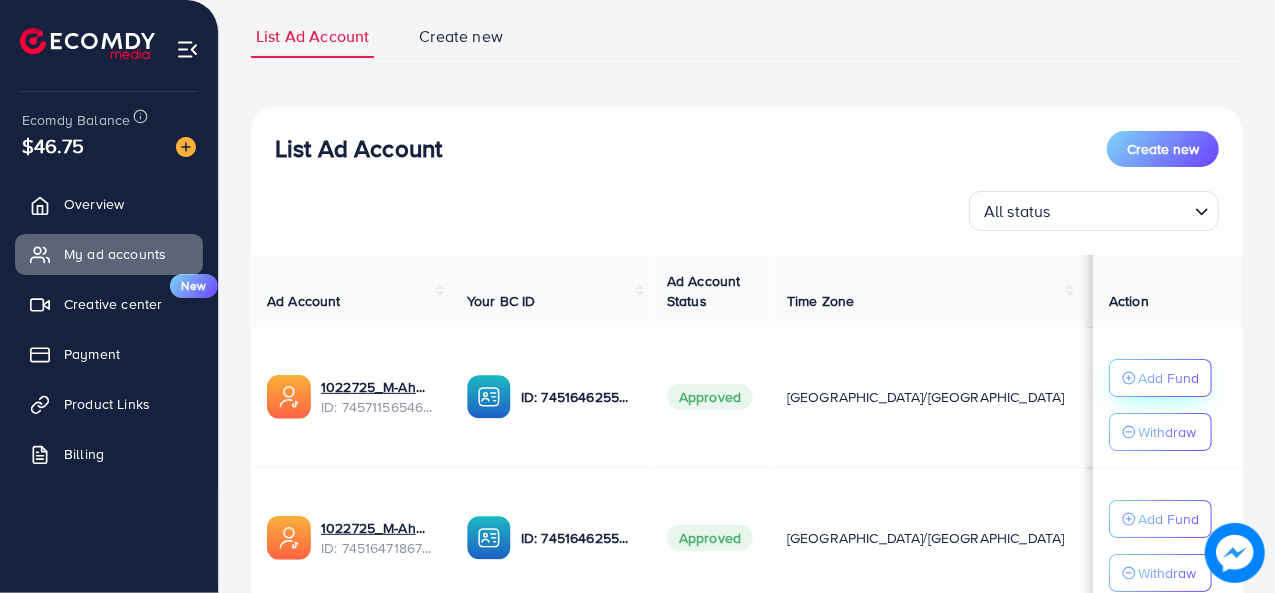 click on "Add Fund" at bounding box center (1168, 378) 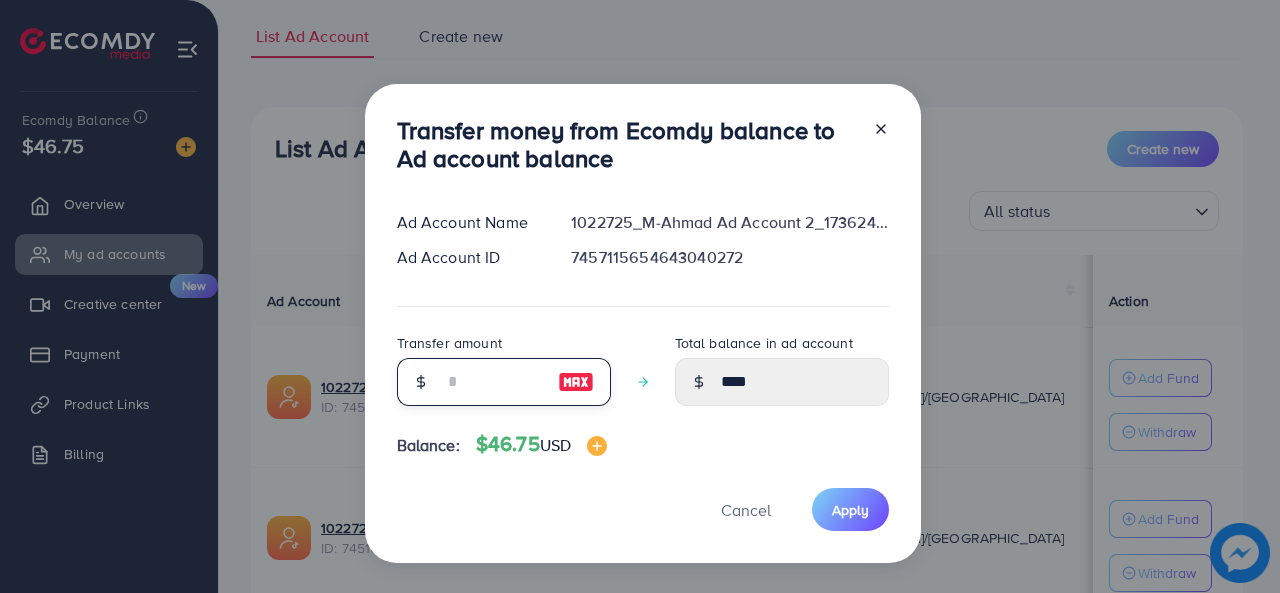 click at bounding box center (493, 382) 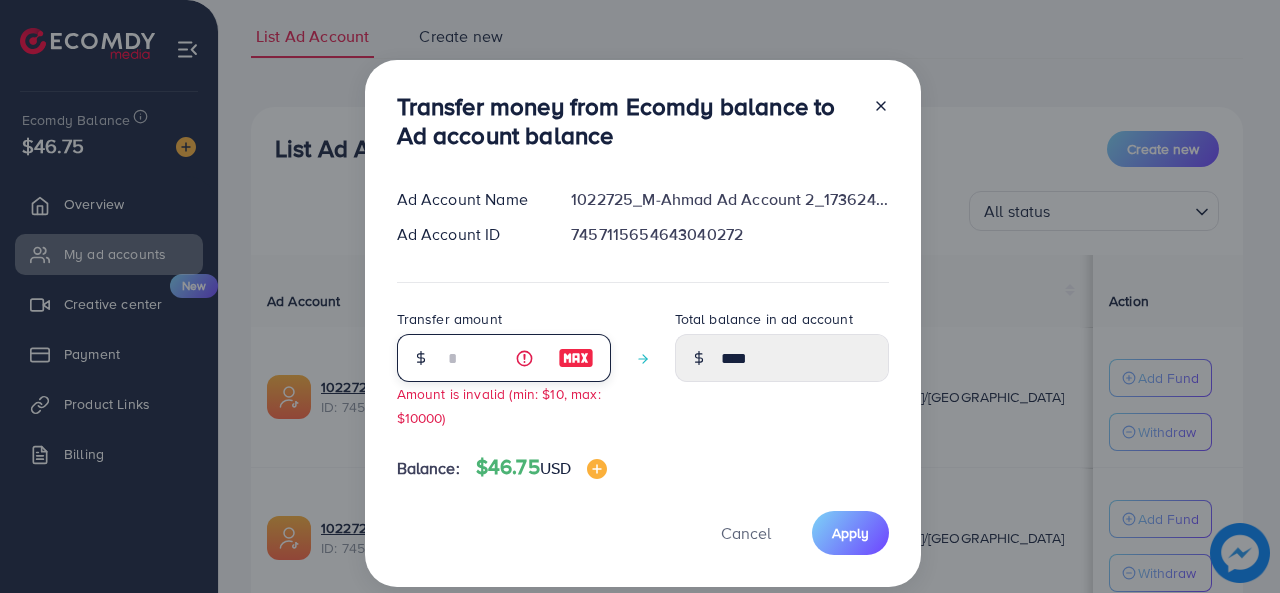 type on "**" 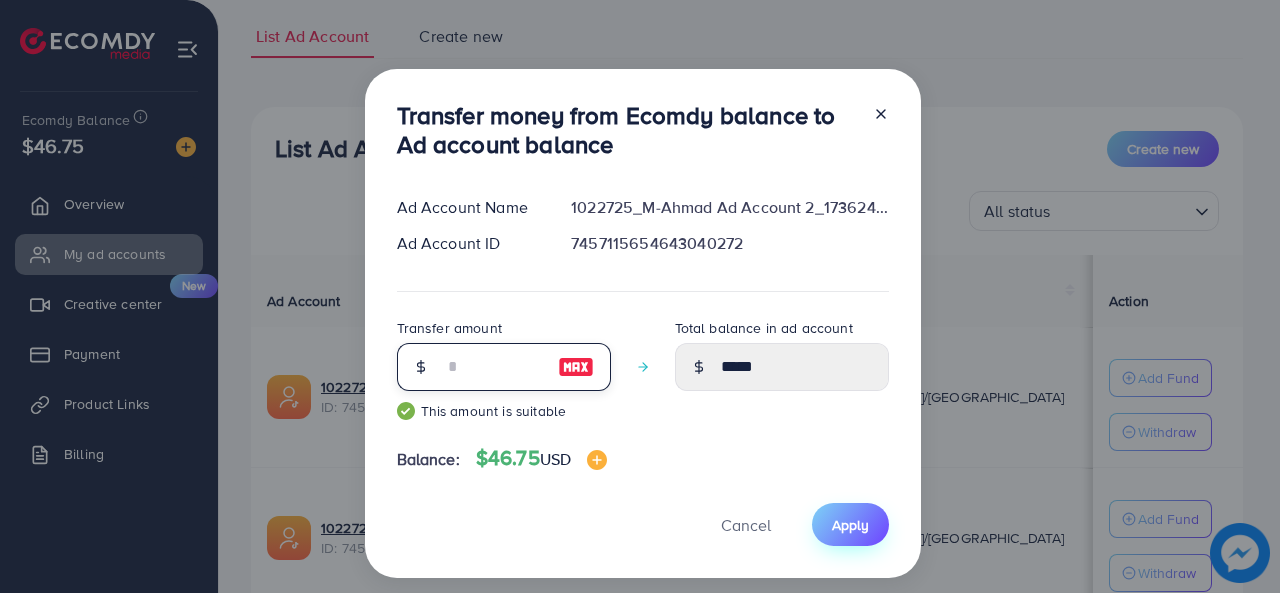 type on "**" 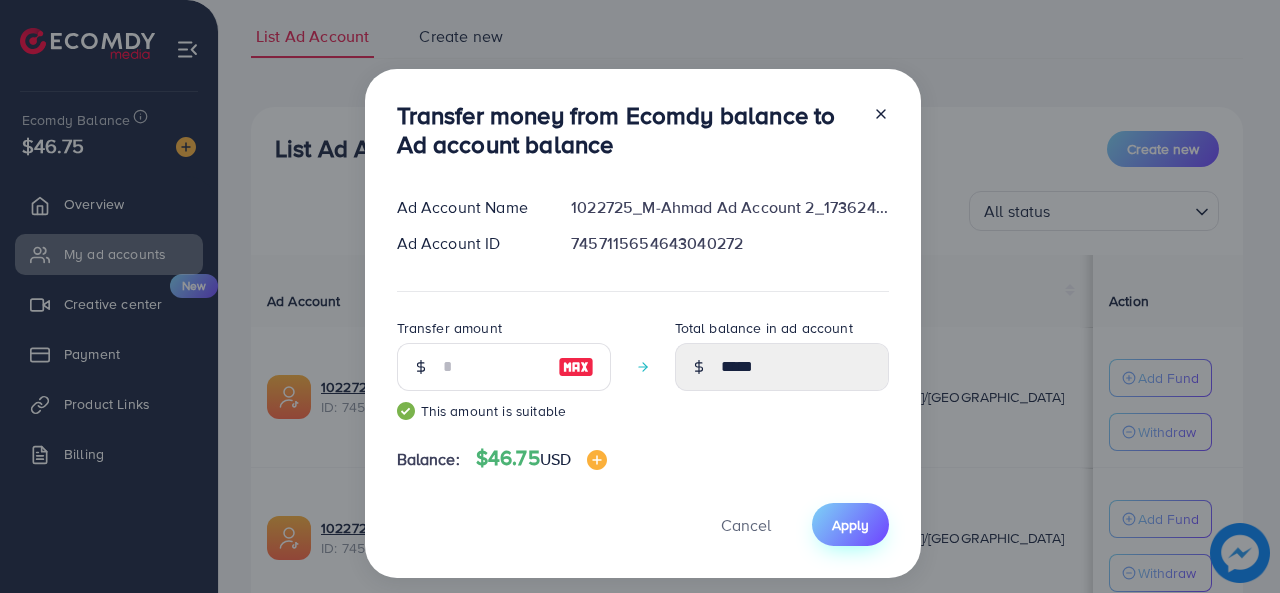 click on "Apply" at bounding box center [850, 525] 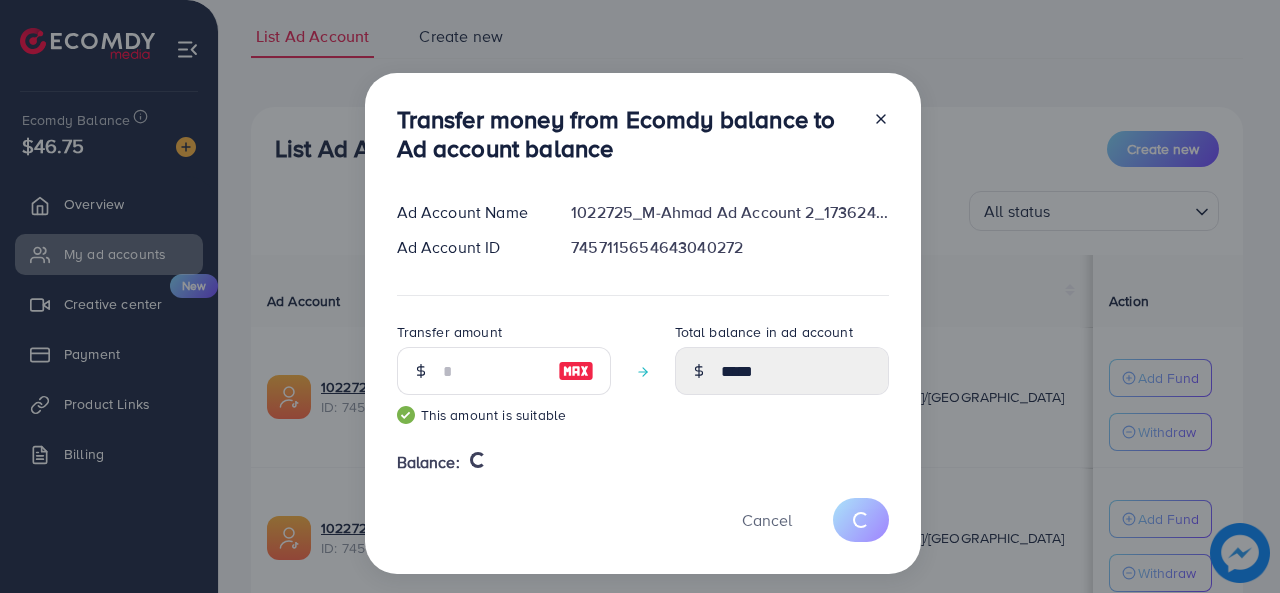 drag, startPoint x: 978, startPoint y: 525, endPoint x: 995, endPoint y: 513, distance: 20.808653 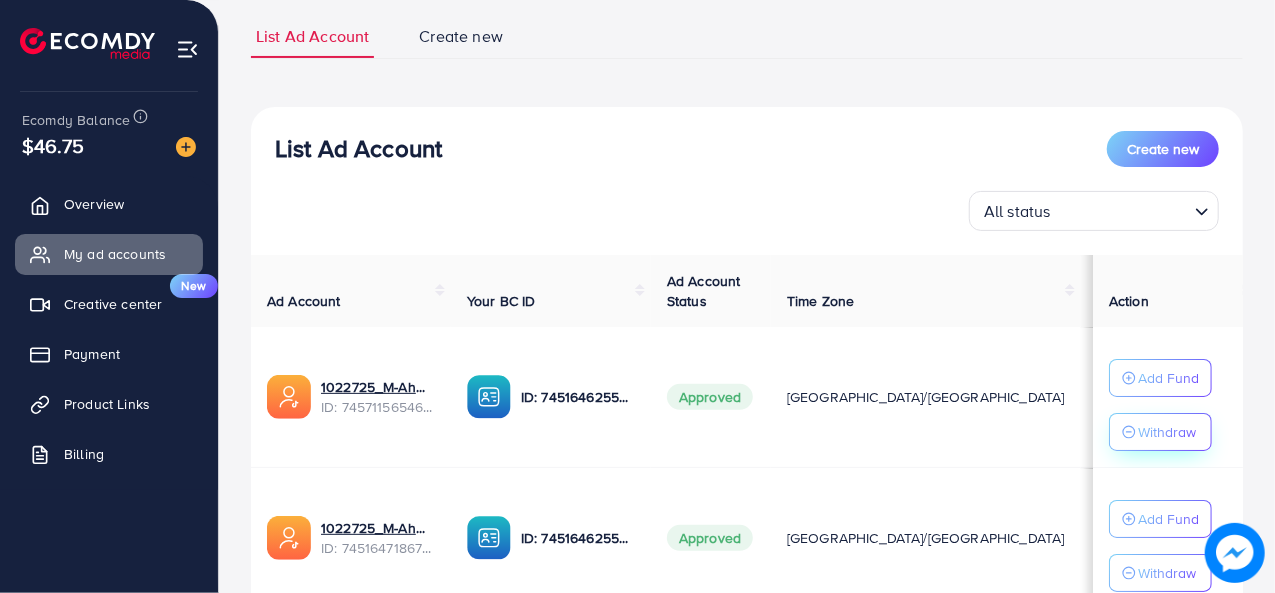 click 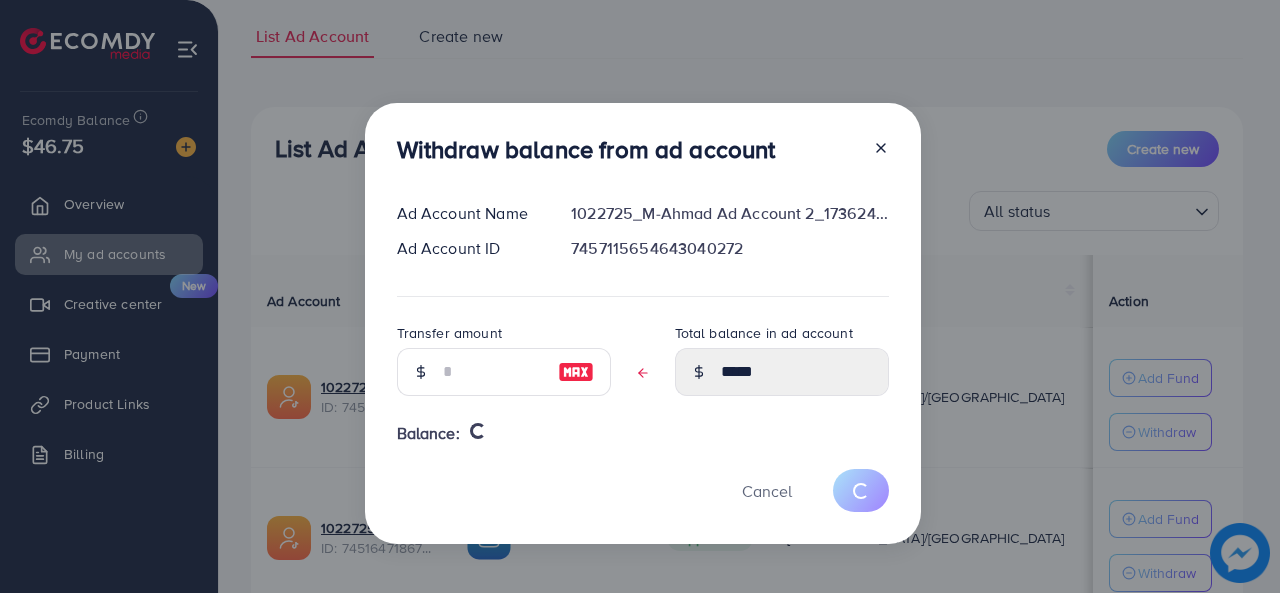type on "****" 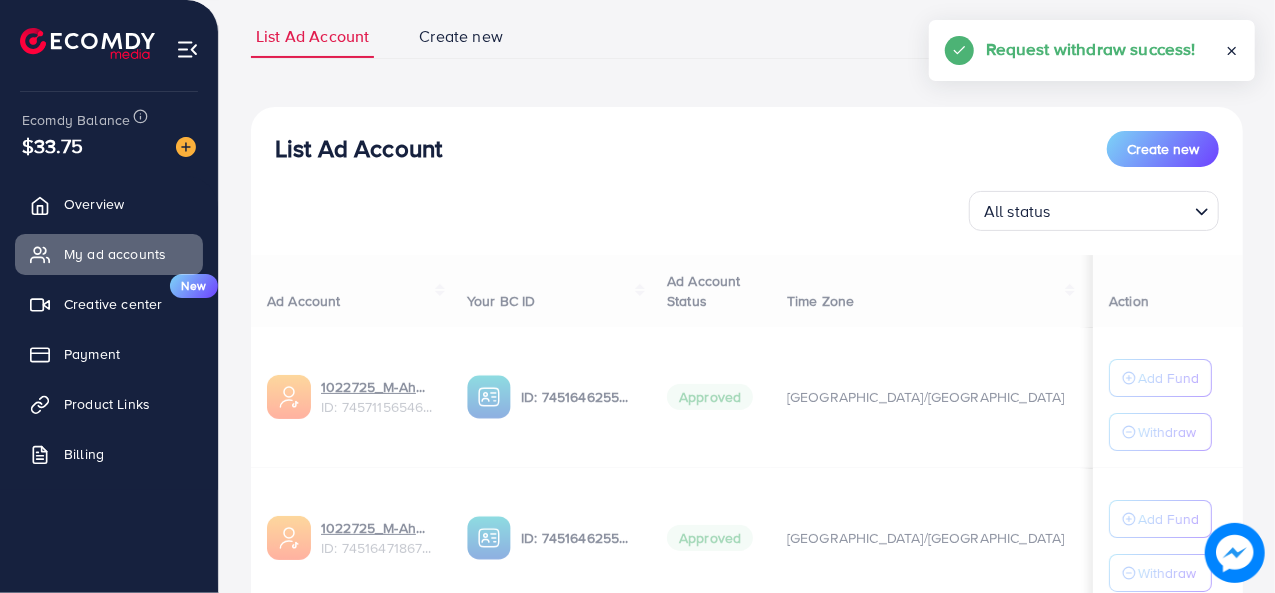 click on "Ad Account Your BC ID Ad Account Status Time Zone Cost Balance Action            1022725_M-Ahmad Ad Account 2_1736245040763  ID: 7457115654643040272 ID: 7451646255262597137  Approved   Asia/Karachi   $1406.16   $13.71   Add Fund   Withdraw       1022725_M-Ahmed Ad Account_1734971817368  ID: 7451647186792087569 ID: 7451646255262597137  Approved   Asia/Karachi   $2167.96   $8.12   Add Fund   Withdraw           Account per page  ** ** ** ***  Showing 1 To 10 of 2 account(s)" at bounding box center [747, 464] 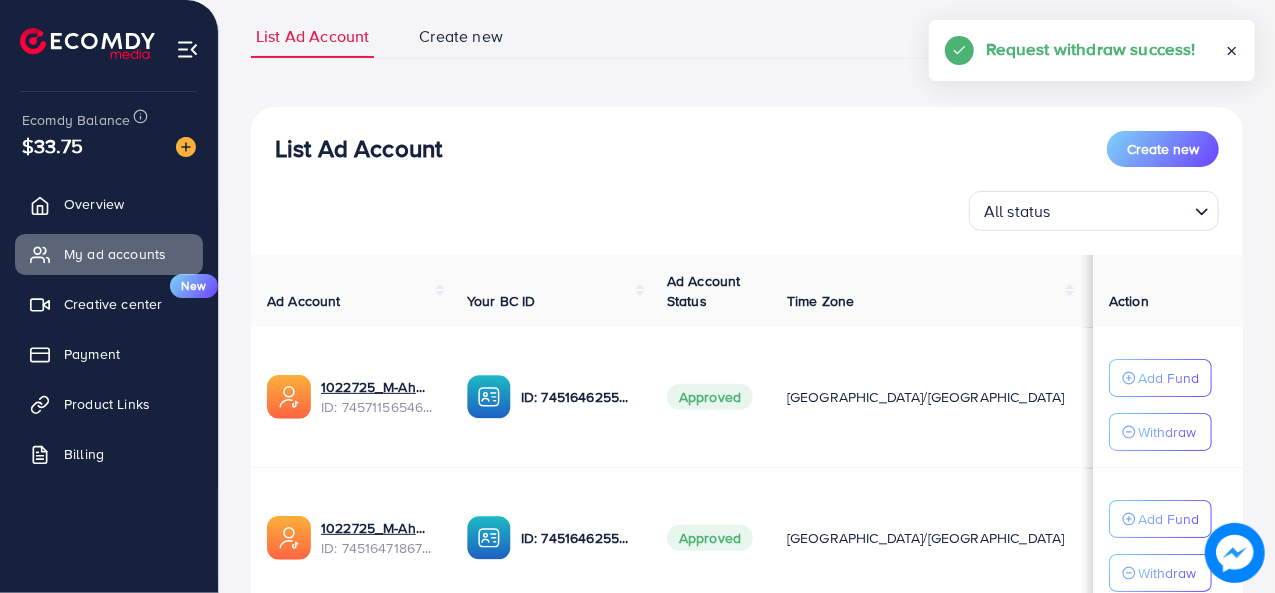 click on "Withdraw" at bounding box center [1167, 432] 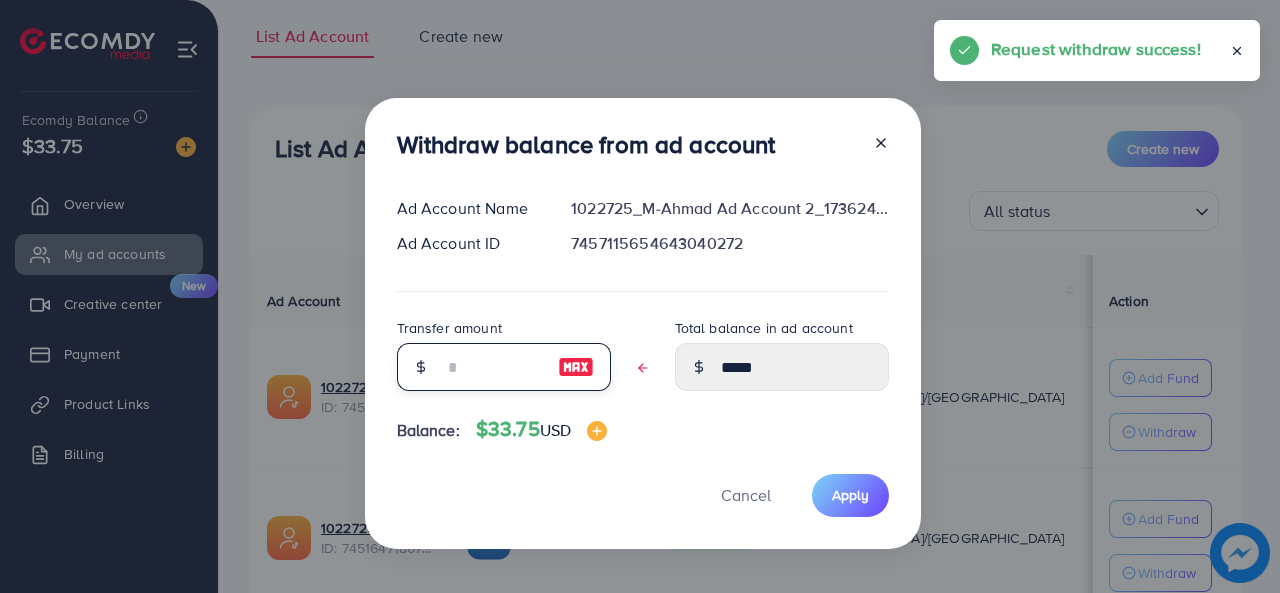 click at bounding box center [493, 367] 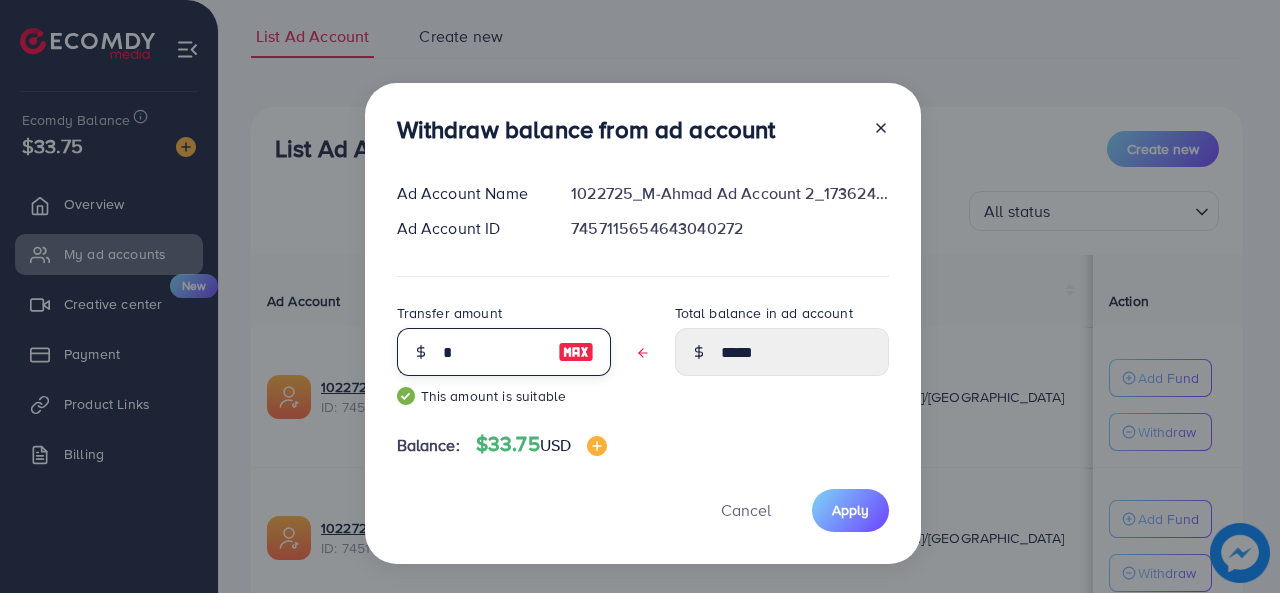 type on "*****" 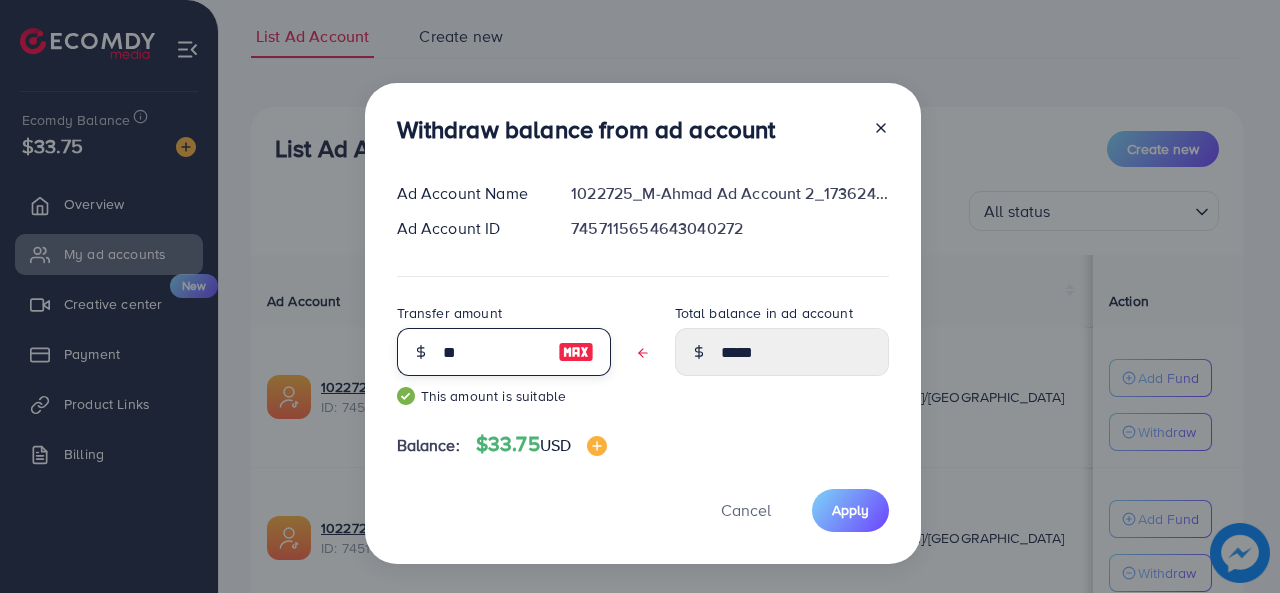 type on "****" 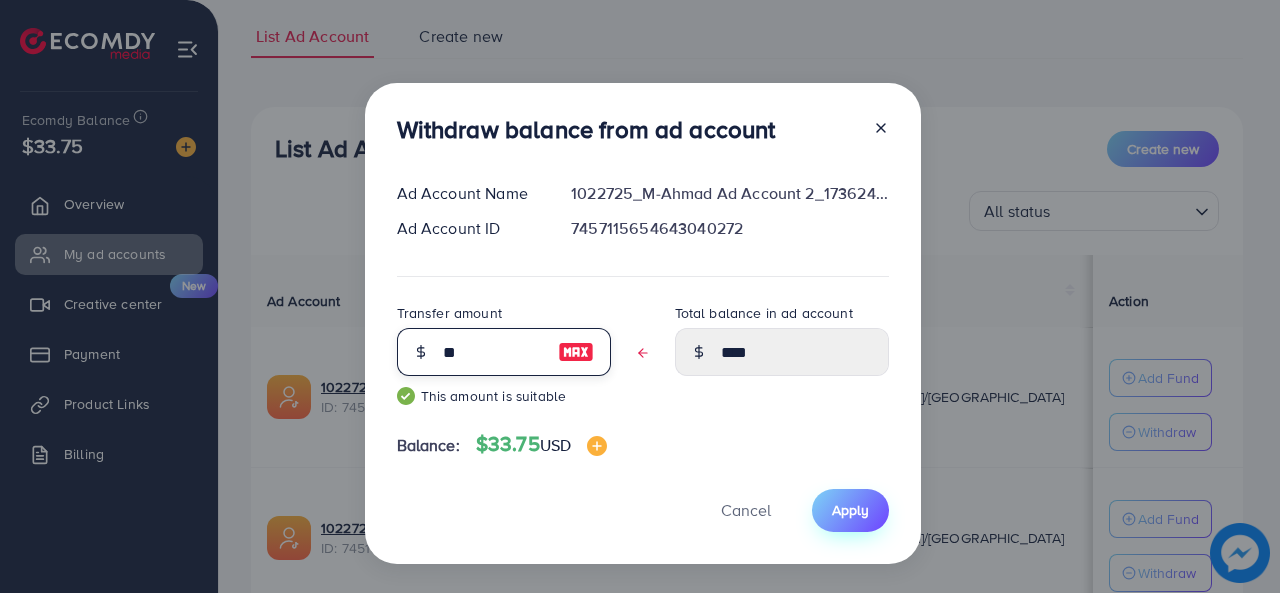 type on "**" 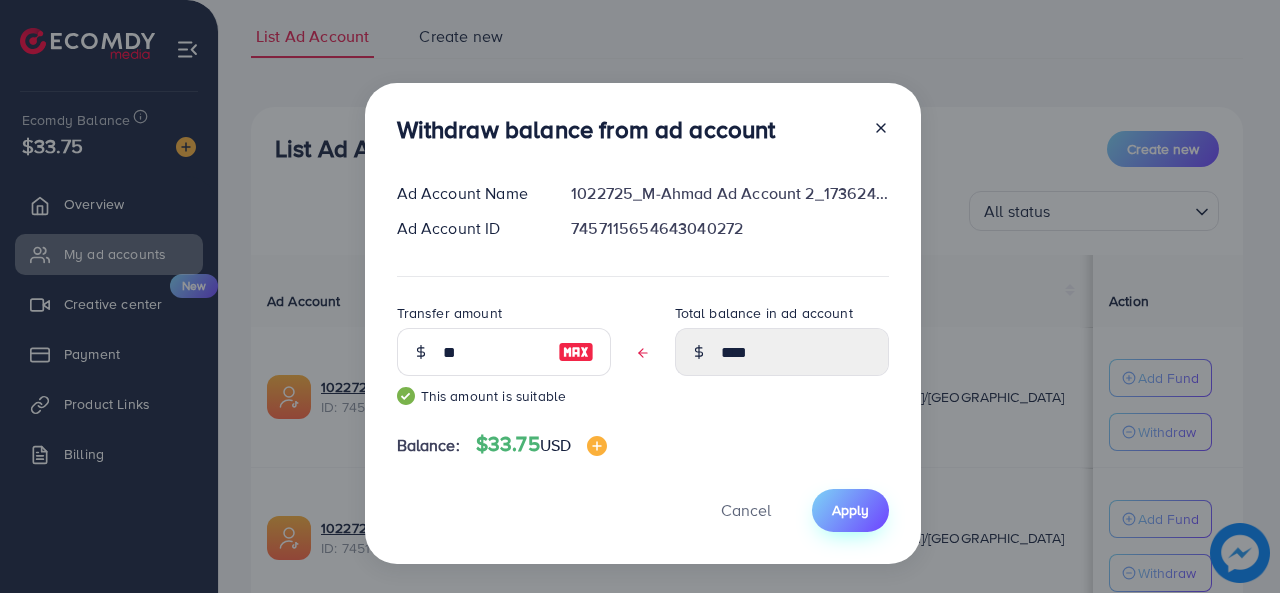 click on "Apply" at bounding box center [850, 510] 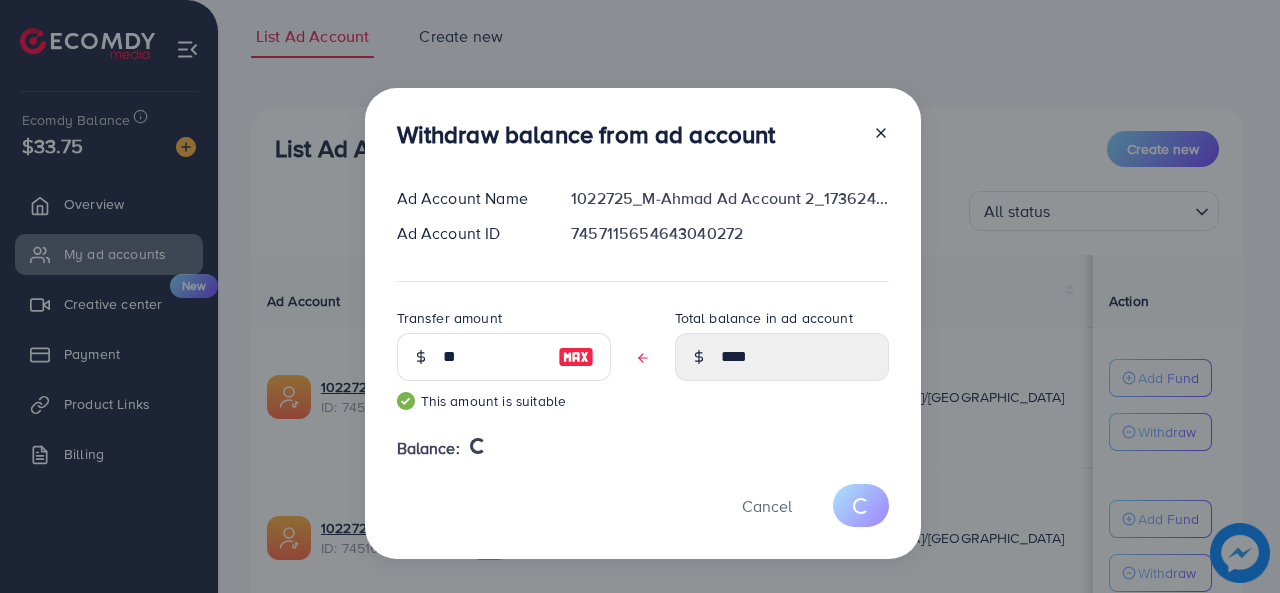 click on "Withdraw balance from ad account   Ad Account Name   1022725_M-Ahmad Ad Account 2_1736245040763   Ad Account ID   7457115654643040272   Transfer amount  **  This amount is suitable   Total balance in ad account  **** Balance:  Cancel" at bounding box center (640, 296) 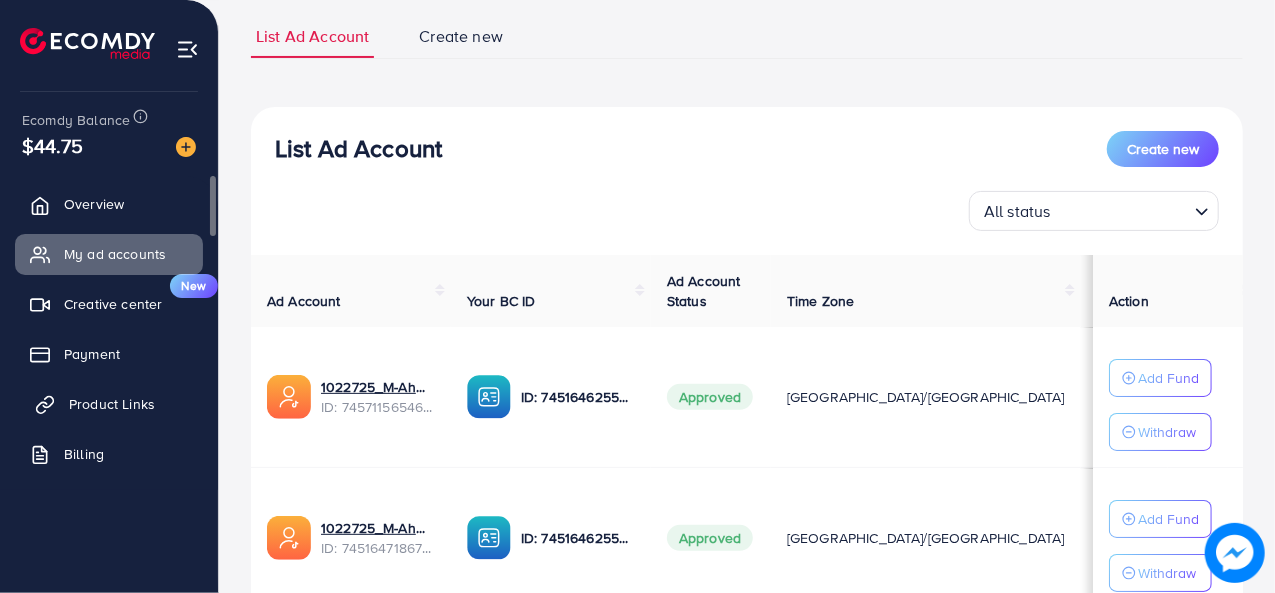 click on "Product Links" at bounding box center [112, 404] 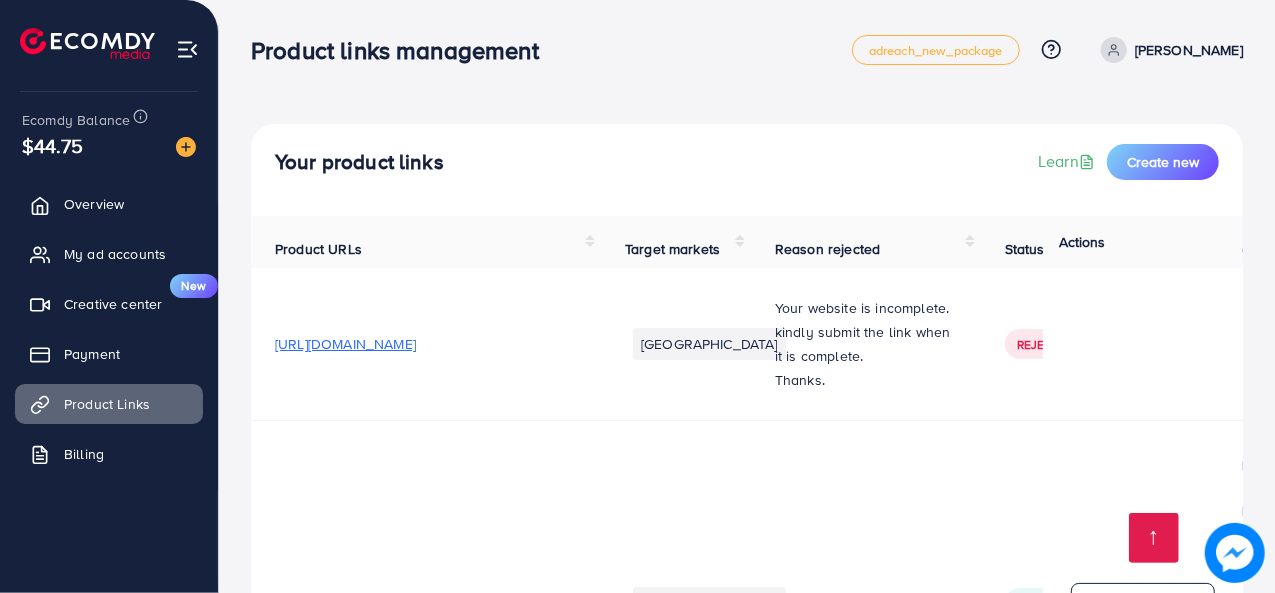 scroll, scrollTop: 20333, scrollLeft: 0, axis: vertical 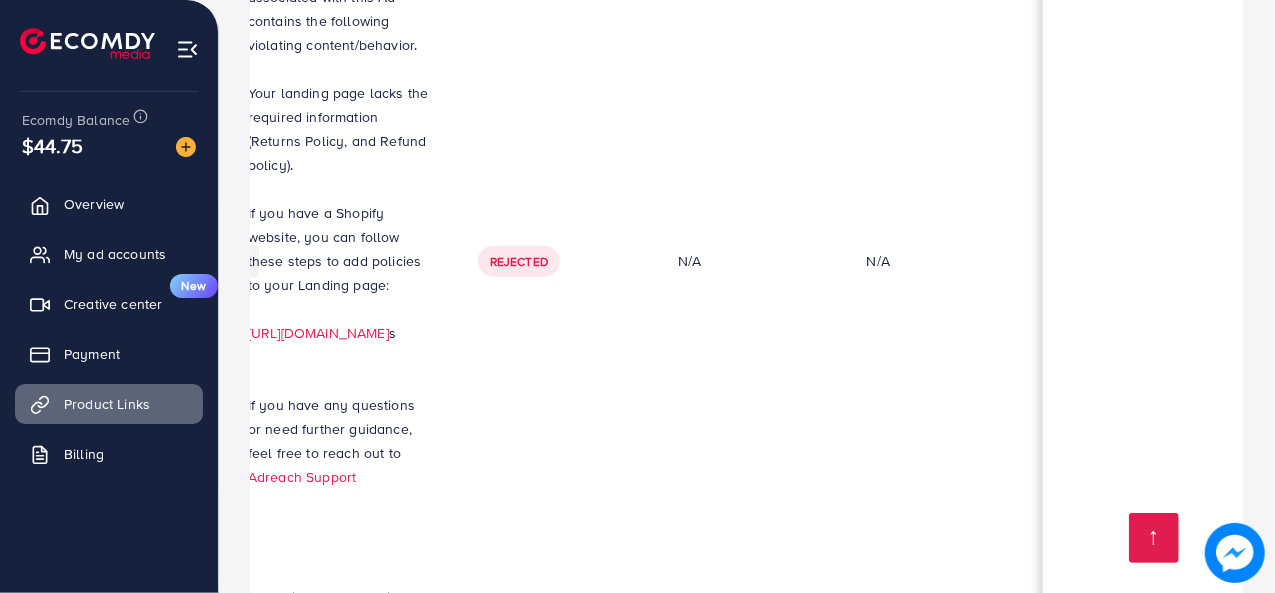 drag, startPoint x: 1149, startPoint y: 157, endPoint x: 1078, endPoint y: 181, distance: 74.94665 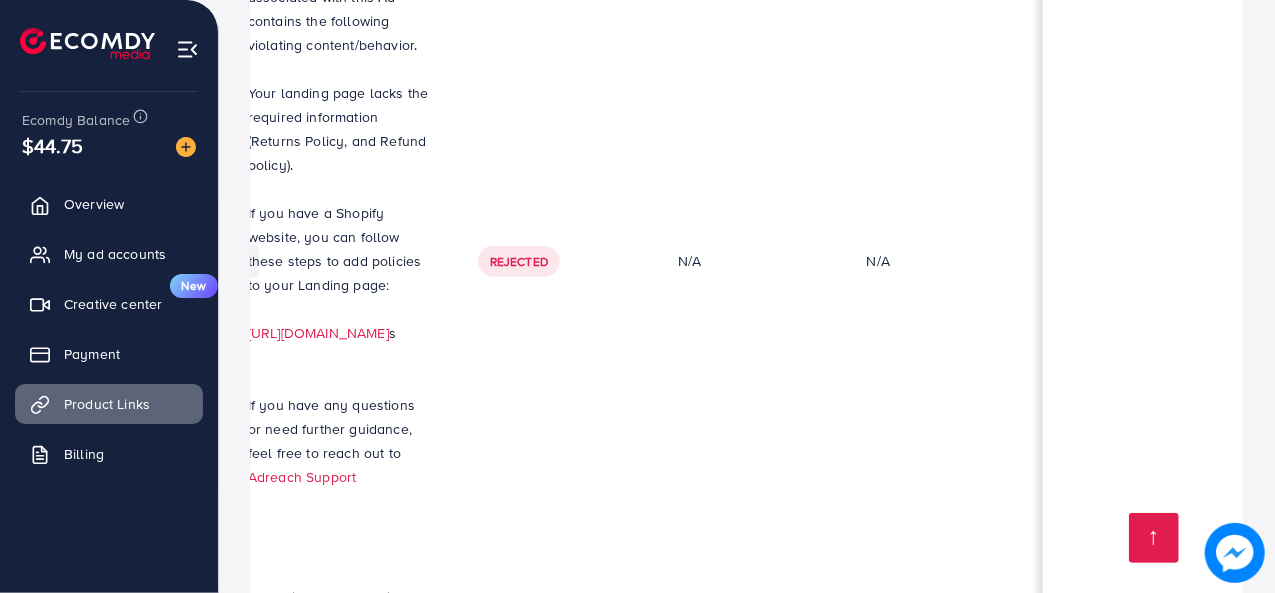 click on "Upload video" at bounding box center [1155, 2540] 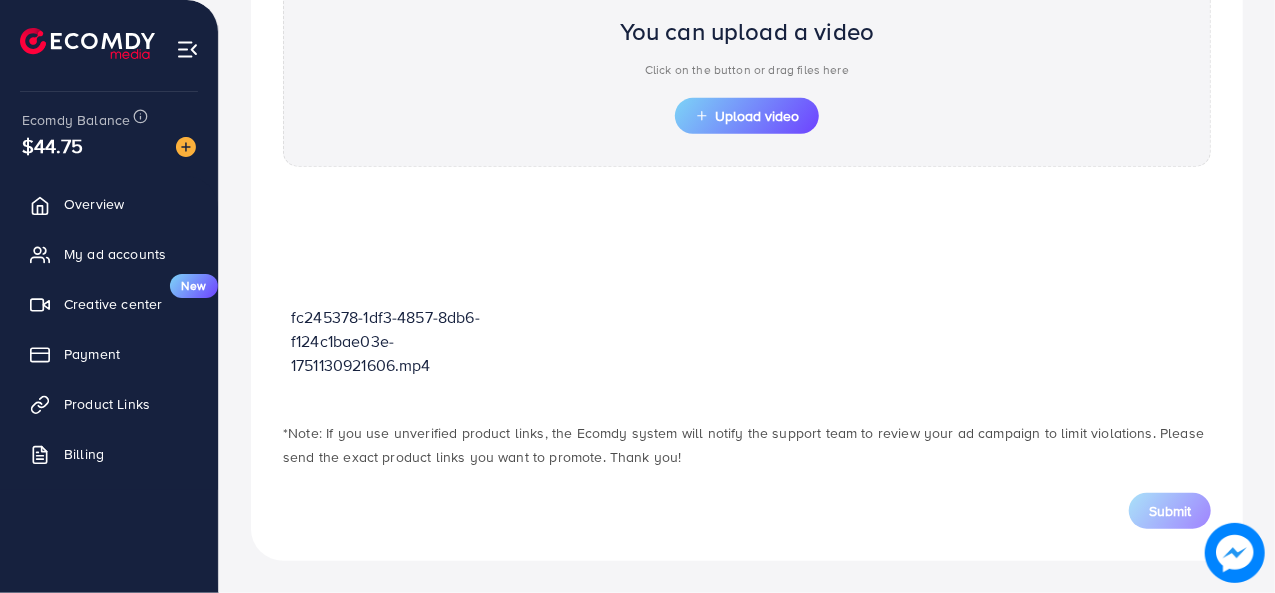 scroll, scrollTop: 716, scrollLeft: 0, axis: vertical 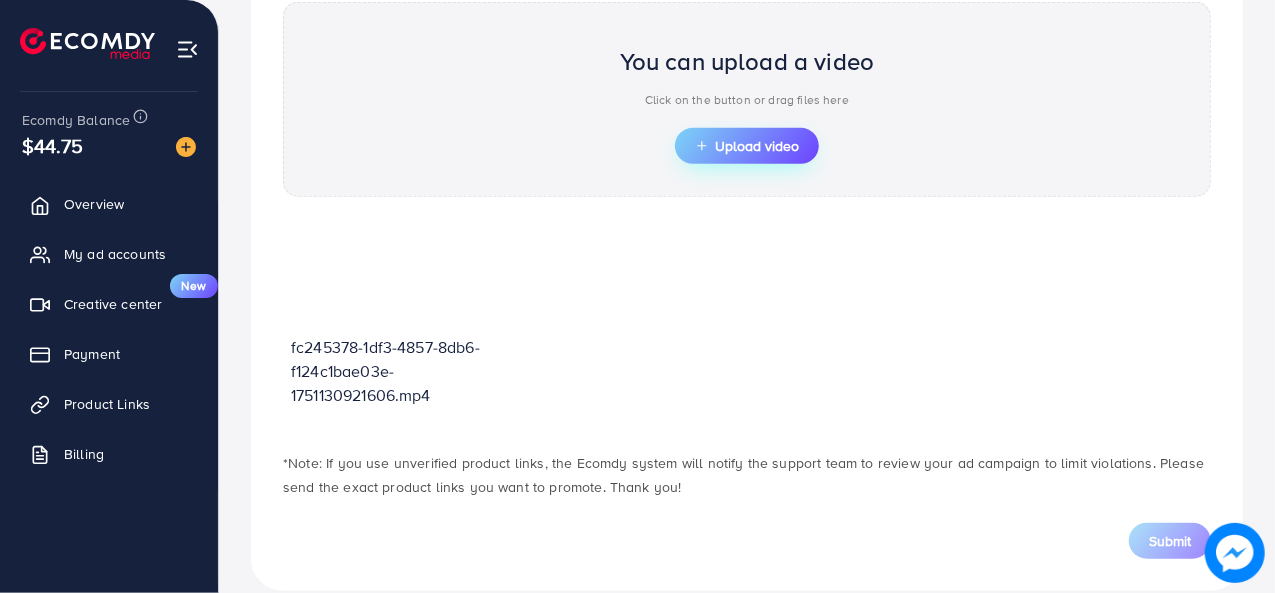 click on "Upload video" at bounding box center [747, 146] 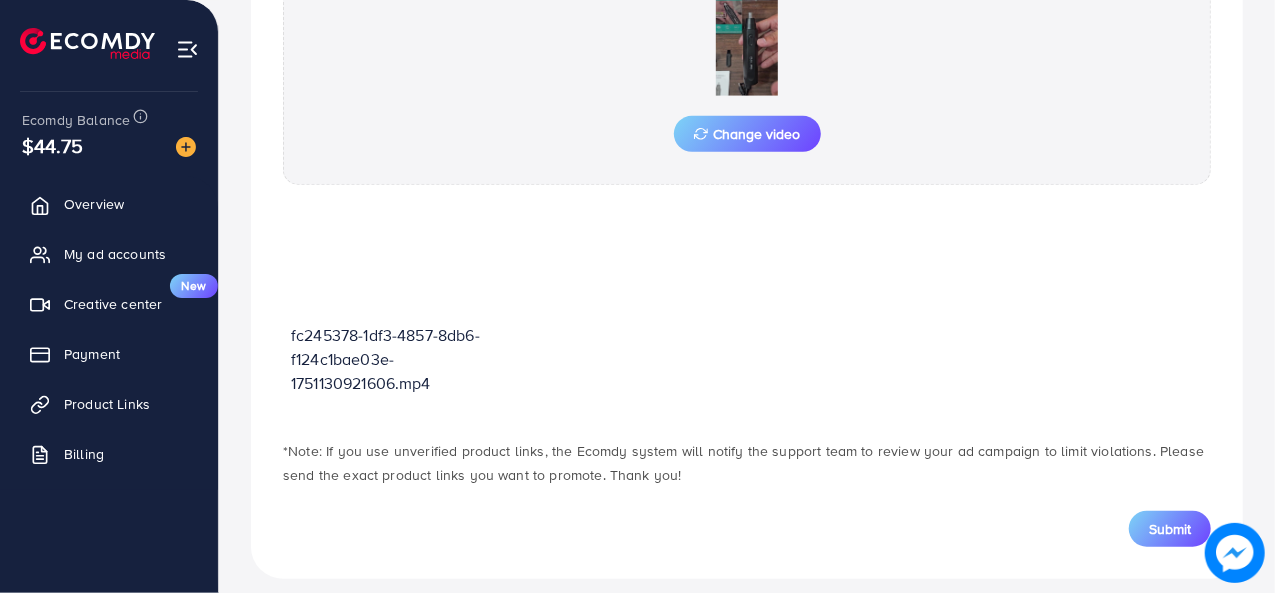 scroll, scrollTop: 780, scrollLeft: 0, axis: vertical 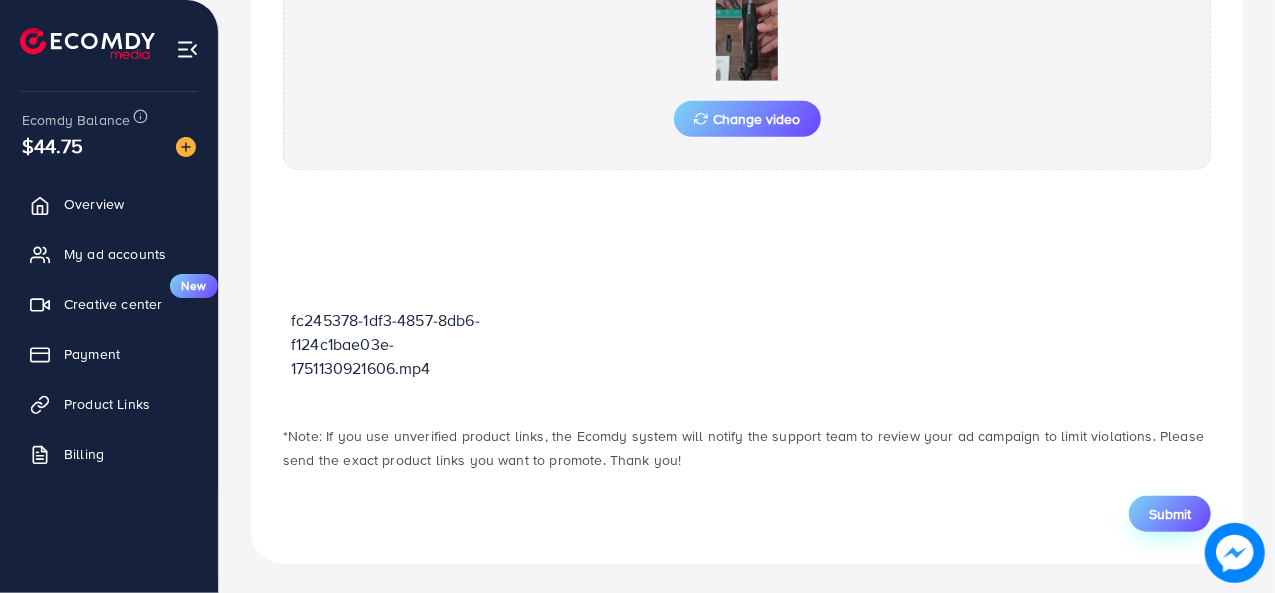 click on "Submit" at bounding box center (1170, 514) 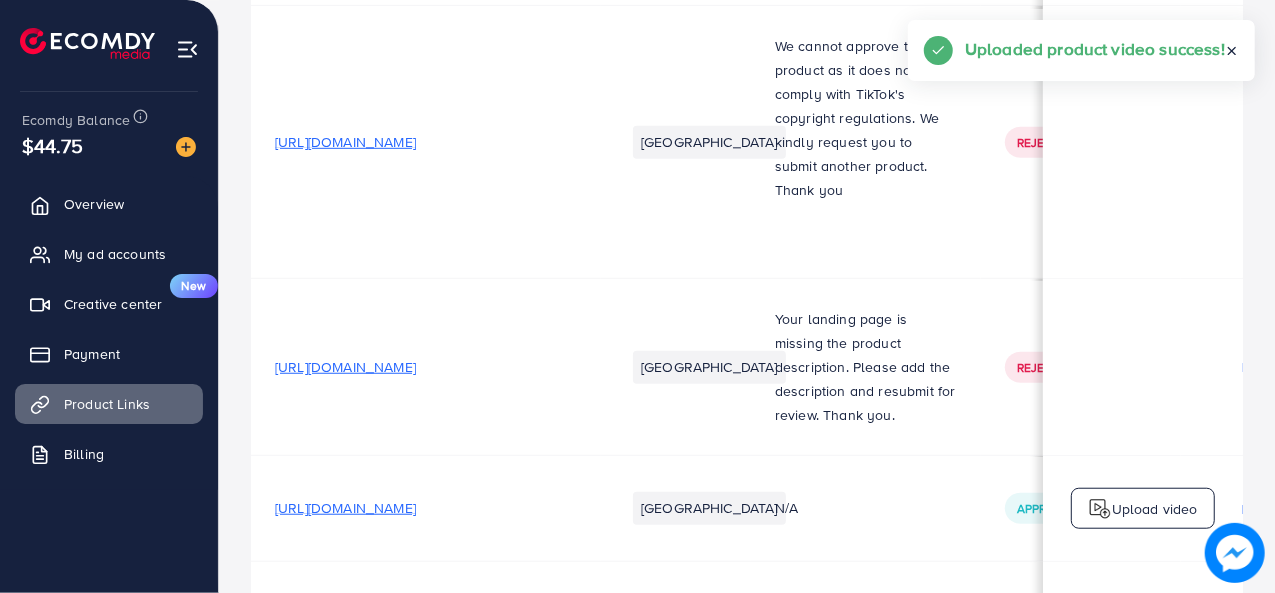 scroll, scrollTop: 0, scrollLeft: 0, axis: both 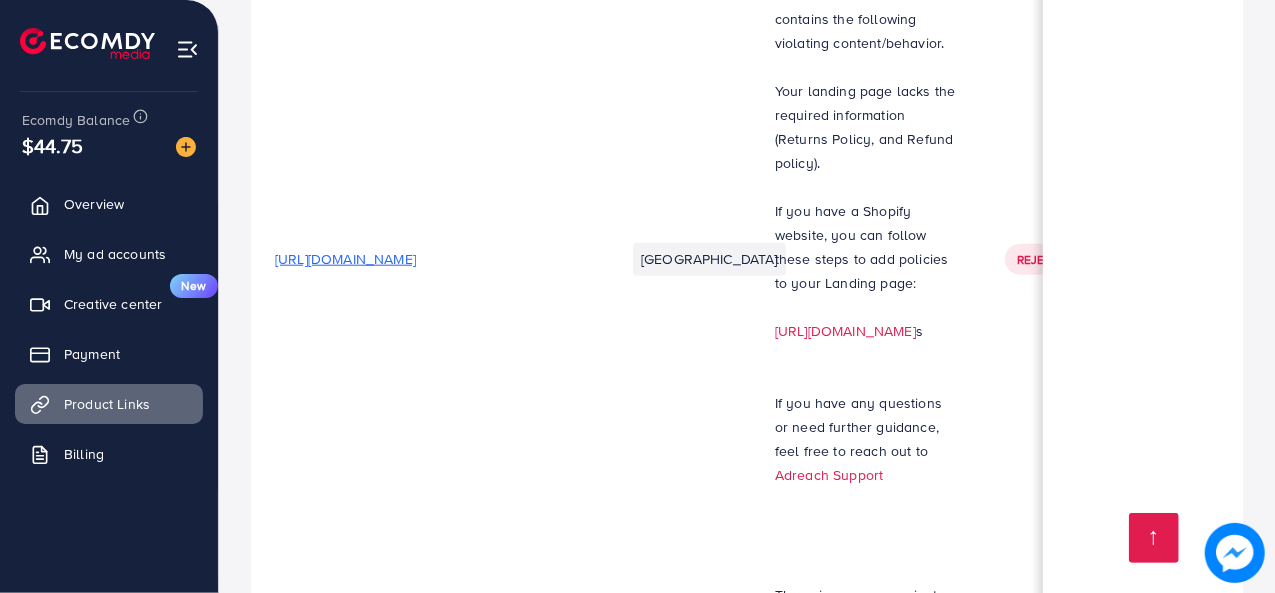 click on "https://mahmeds.shop/products/daling-2-in-1-grooming-kit-nose-trimmer-and-sideburns-knife-dl-7101" at bounding box center [398, 2552] 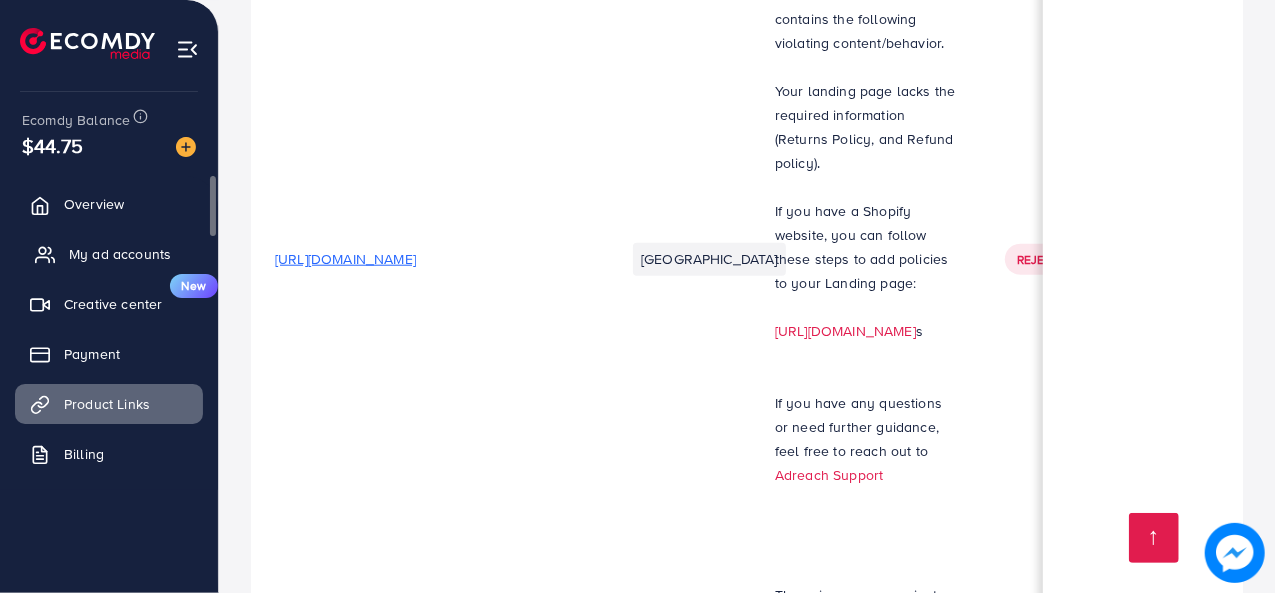 click on "My ad accounts" at bounding box center (109, 254) 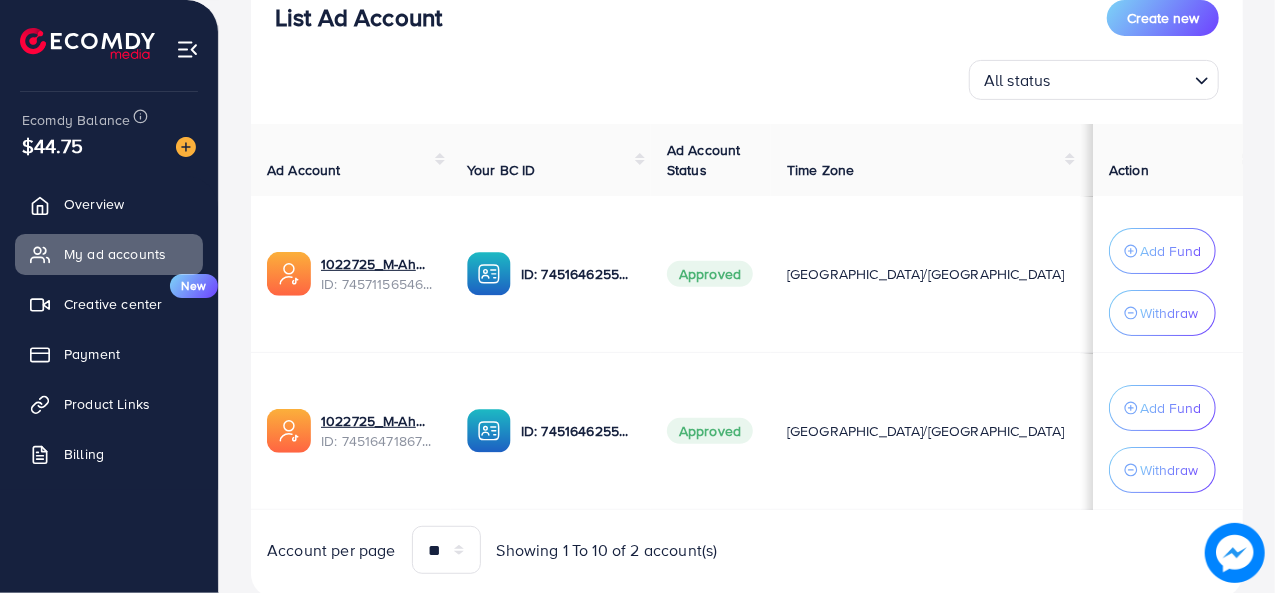 scroll, scrollTop: 268, scrollLeft: 0, axis: vertical 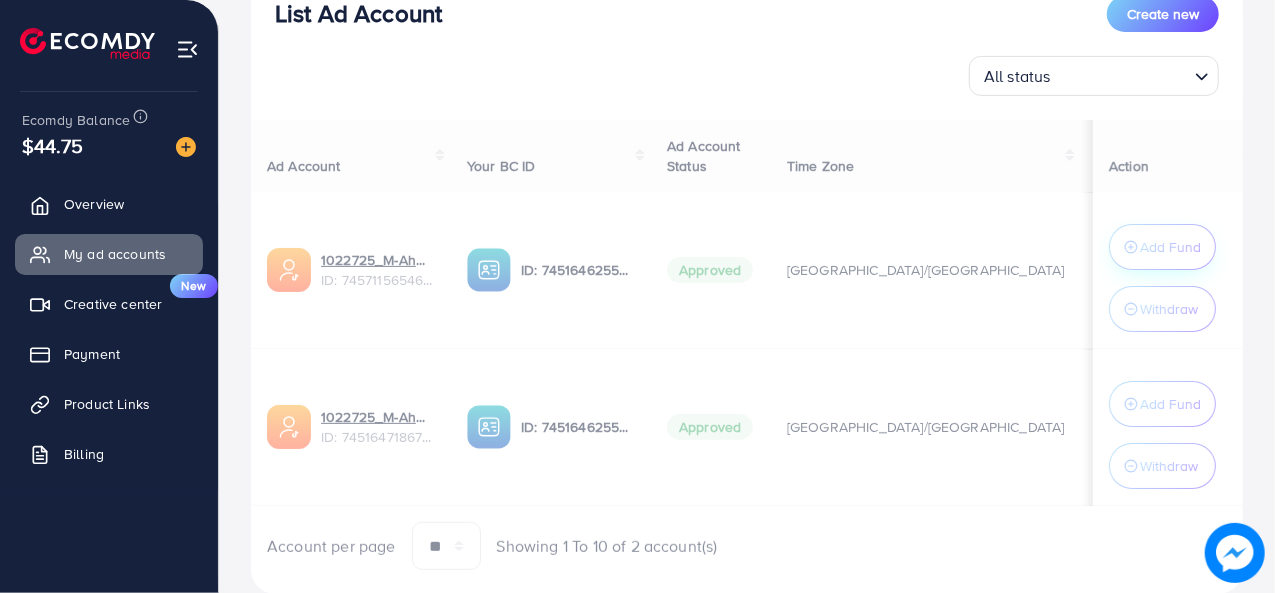 click at bounding box center [747, 248] 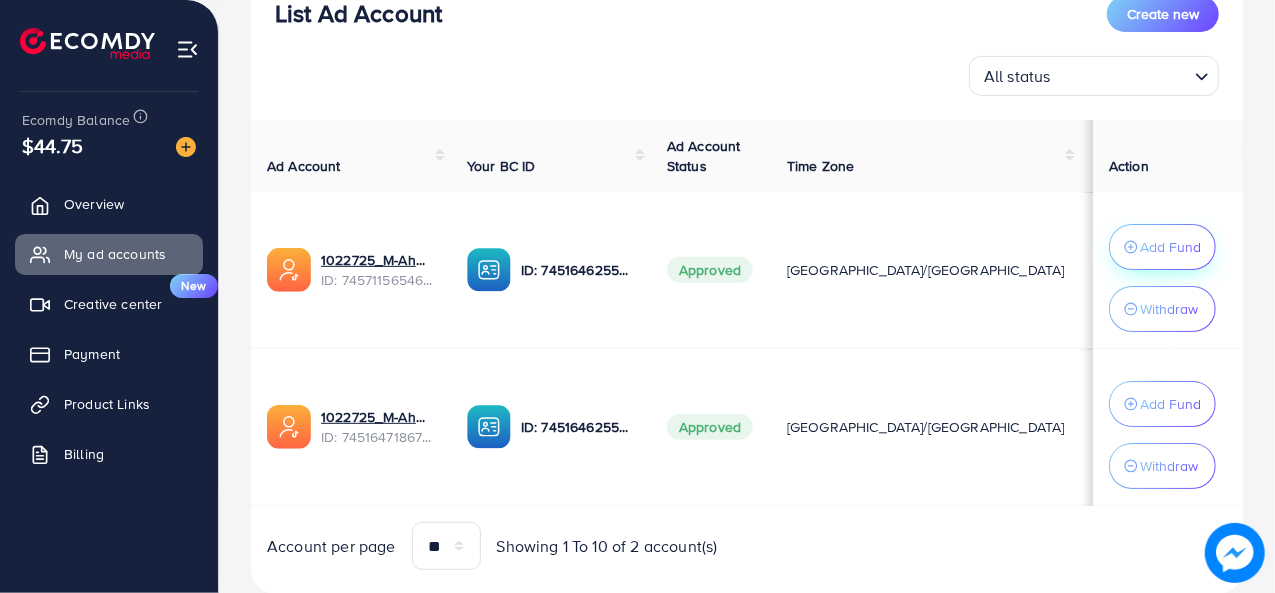 click on "Add Fund" at bounding box center (1170, 247) 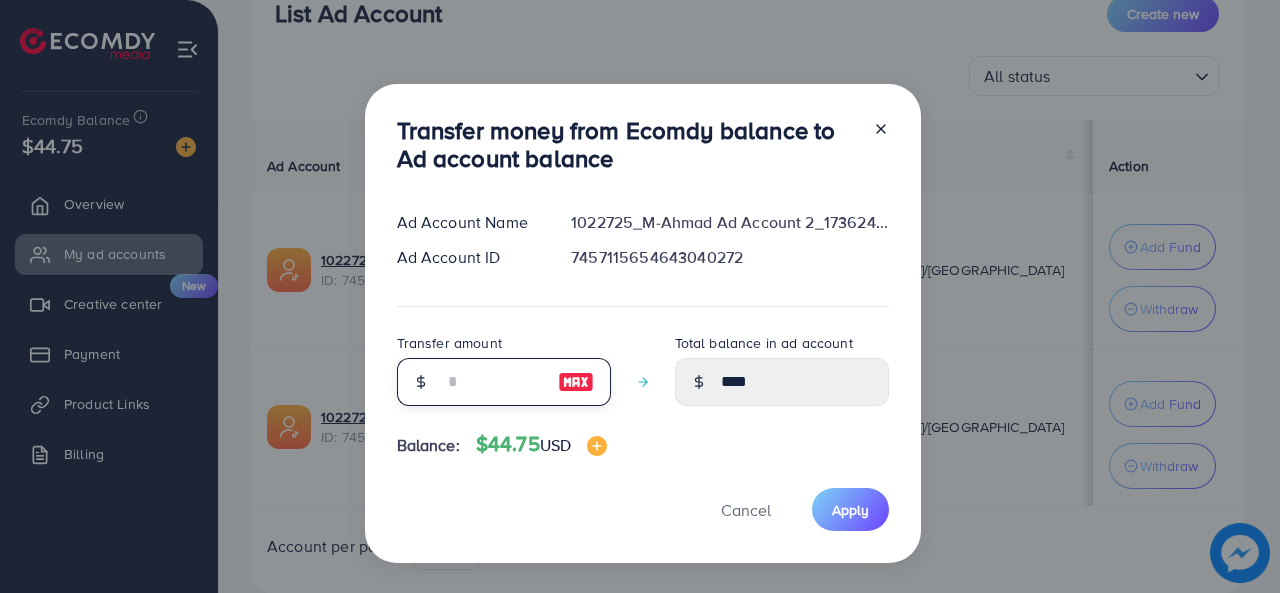 click at bounding box center [493, 382] 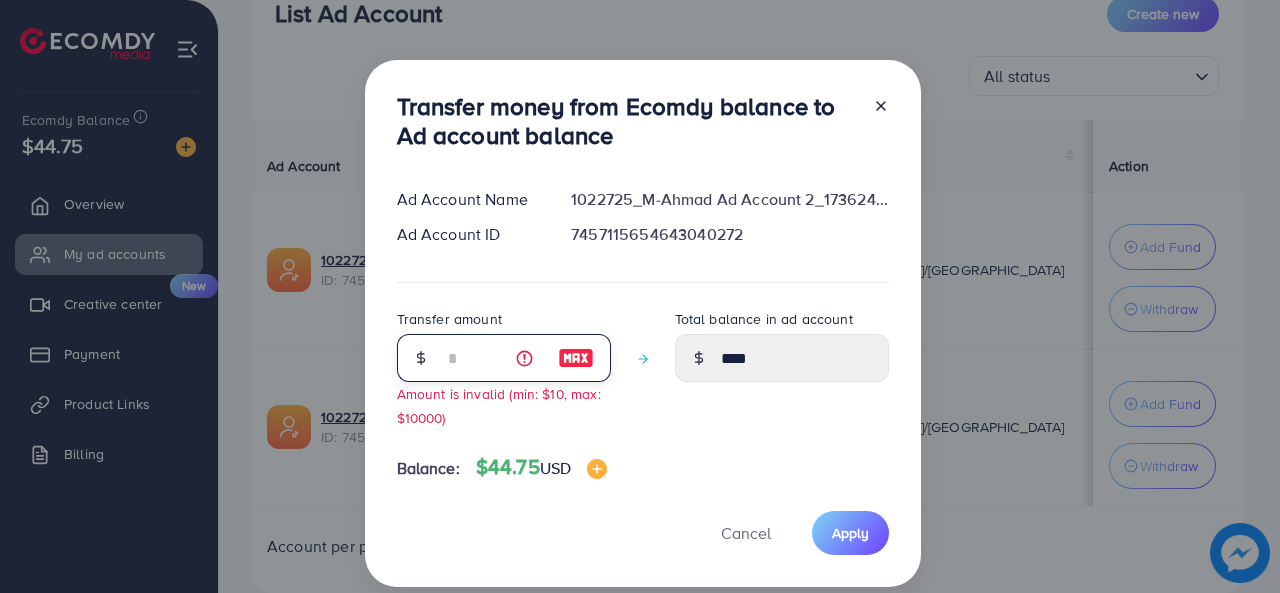 type on "****" 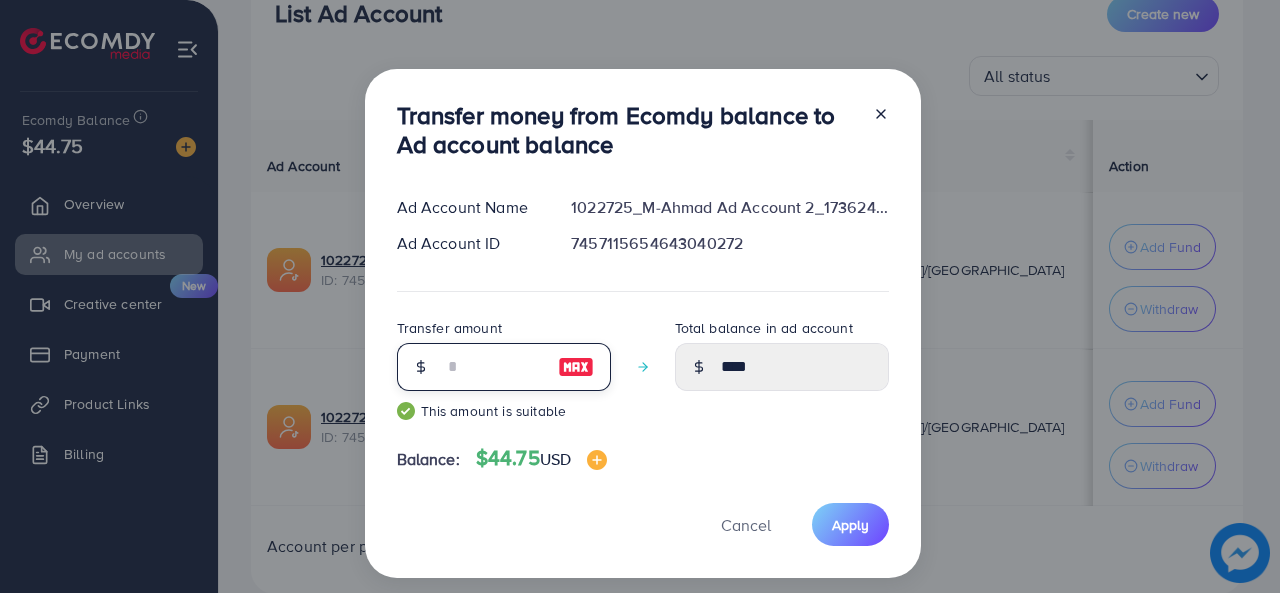 type on "*****" 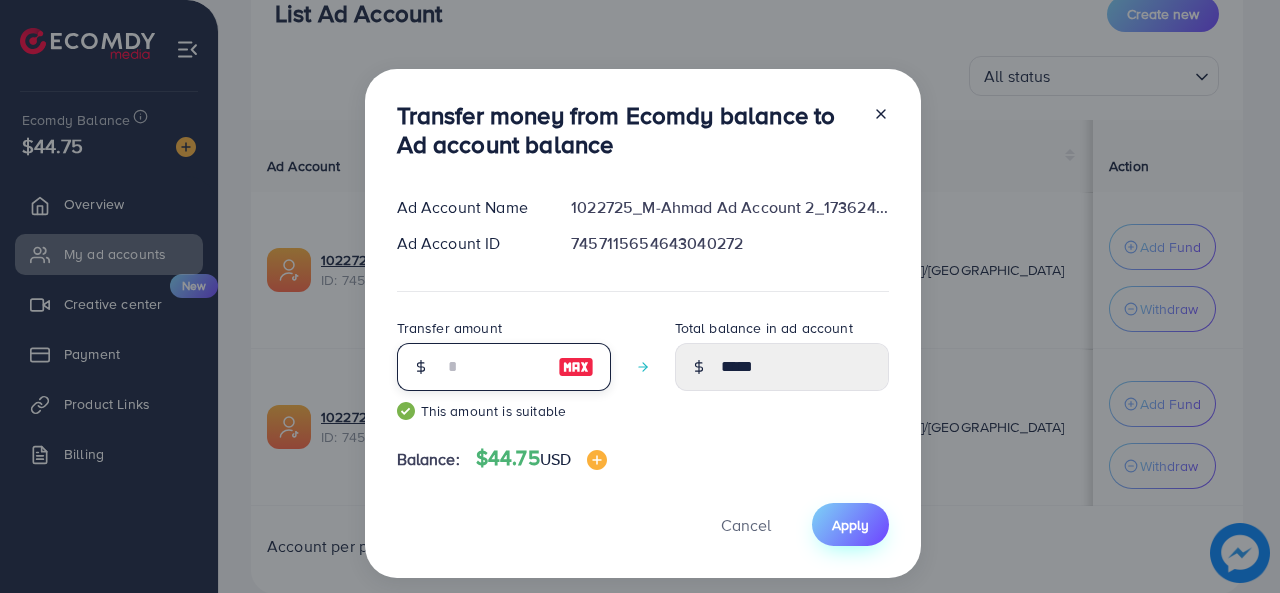 type on "**" 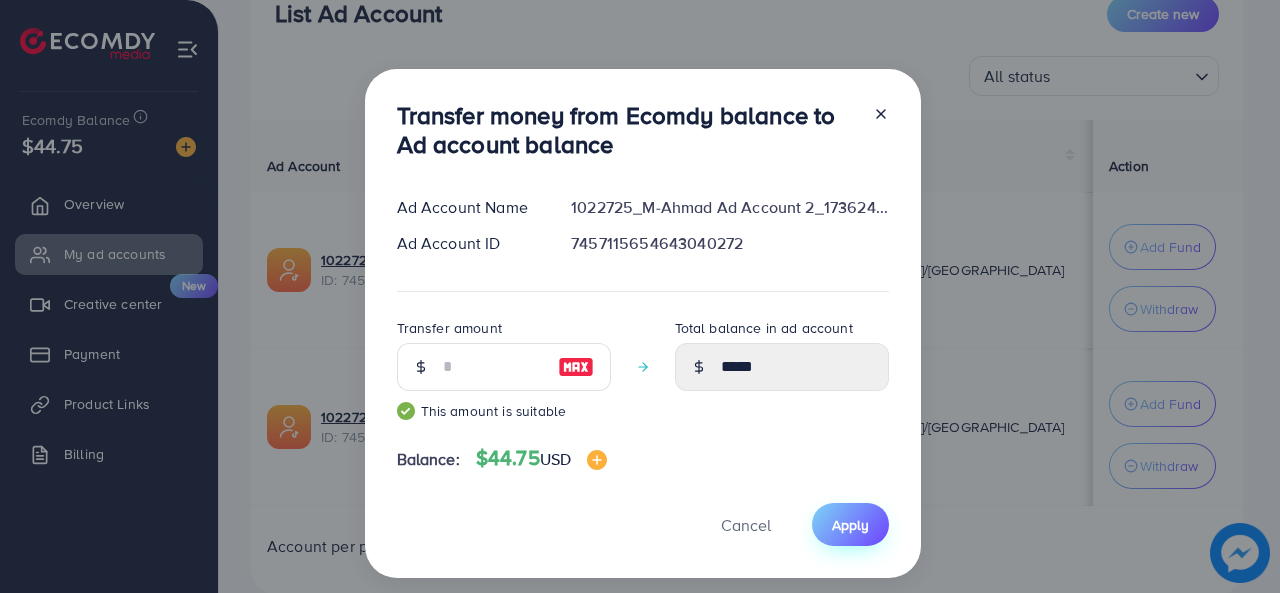 click on "Apply" at bounding box center [850, 525] 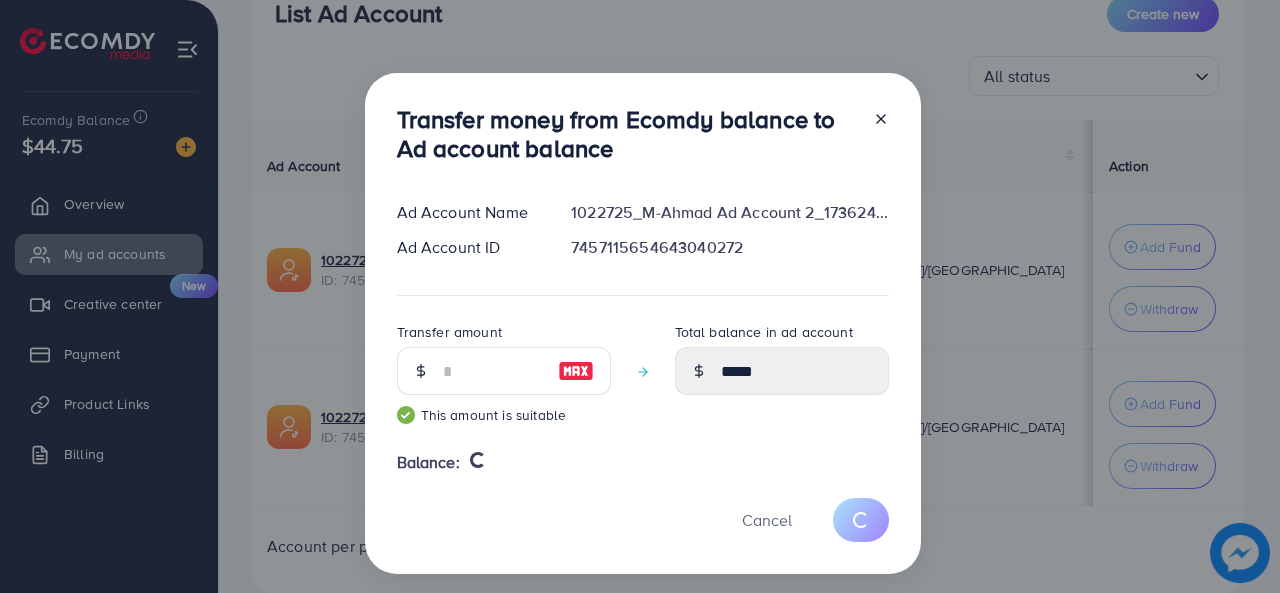 type 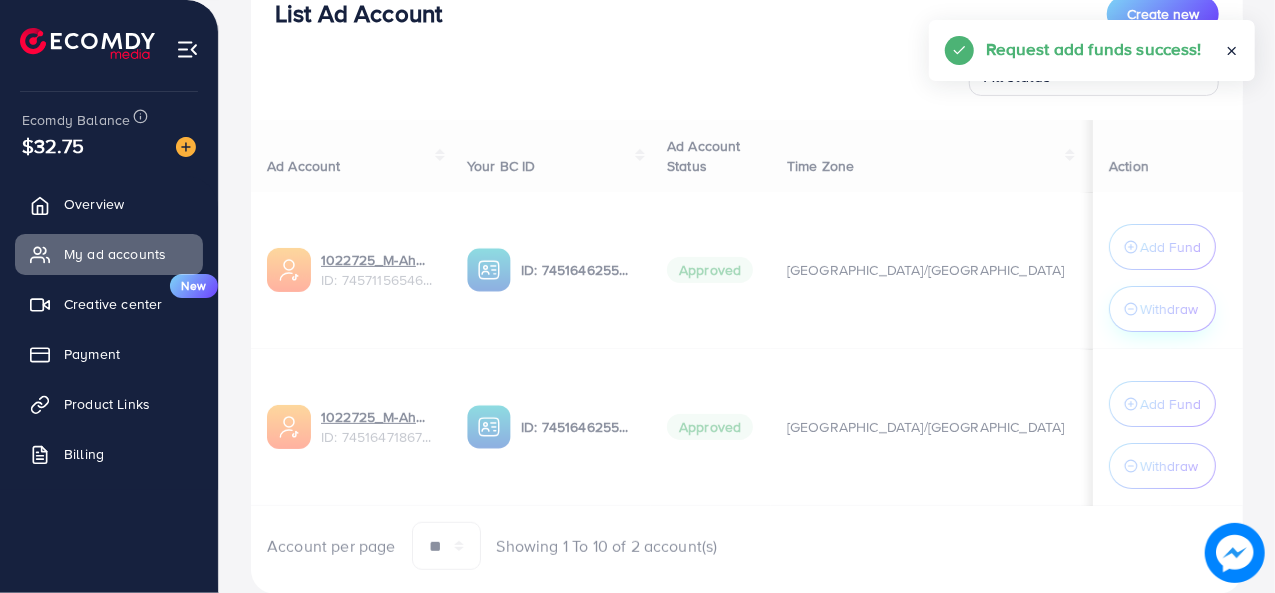 click on "Ad Account Your BC ID Ad Account Status Time Zone Cost Balance Action            1022725_M-Ahmad Ad Account 2_1736245040763  ID: 7457115654643040272 ID: 7451646255262597137  Approved   Asia/Karachi   $1406.88   $14.12   Add Fund   Withdraw       1022725_M-Ahmed Ad Account_1734971817368  ID: 7451647186792087569 ID: 7451646255262597137  Approved   Asia/Karachi   $2168.71   $7.42   Add Fund   Withdraw           Account per page  ** ** ** ***  Showing 1 To 10 of 2 account(s)" at bounding box center (747, 345) 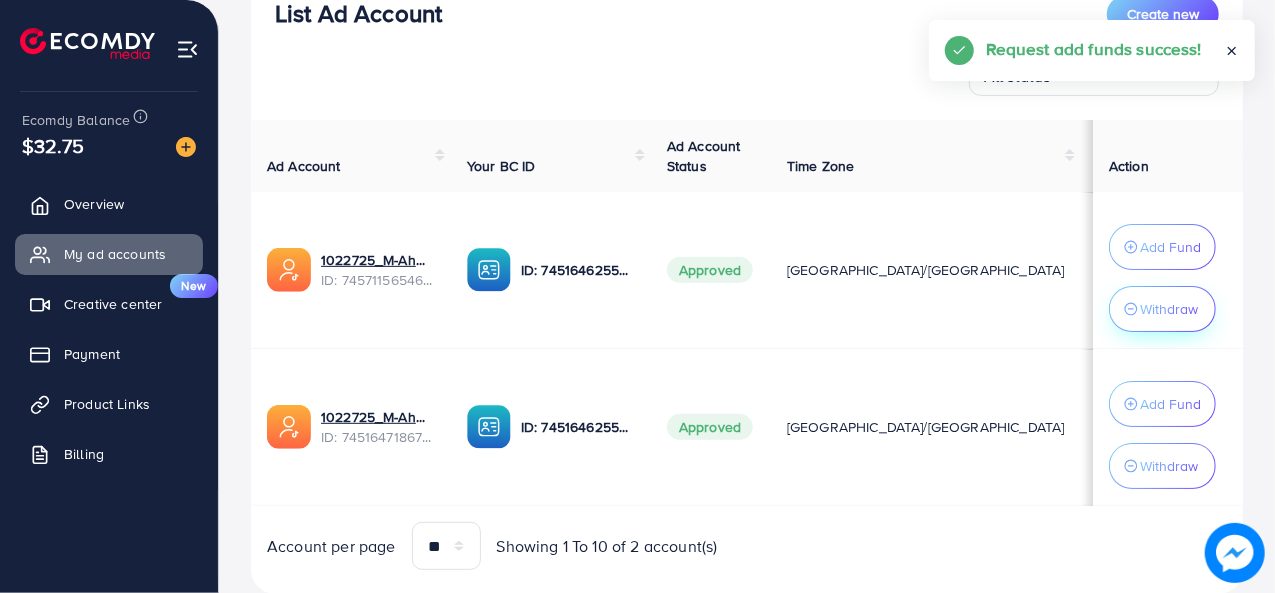 click on "Withdraw" at bounding box center (1169, 309) 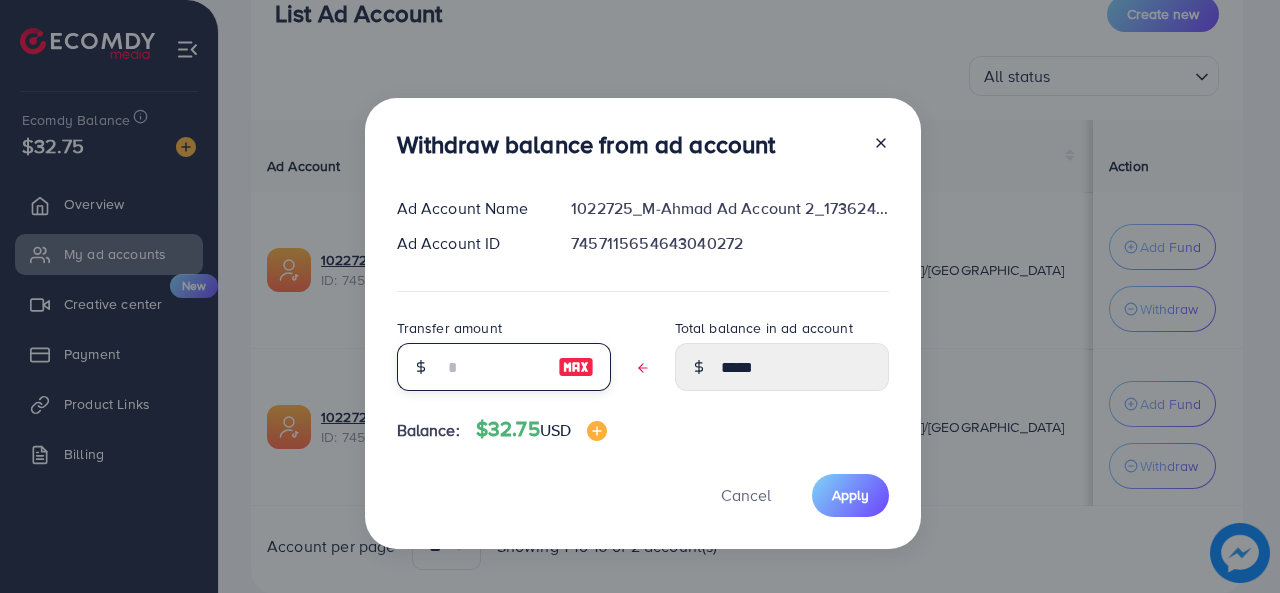 click at bounding box center (493, 367) 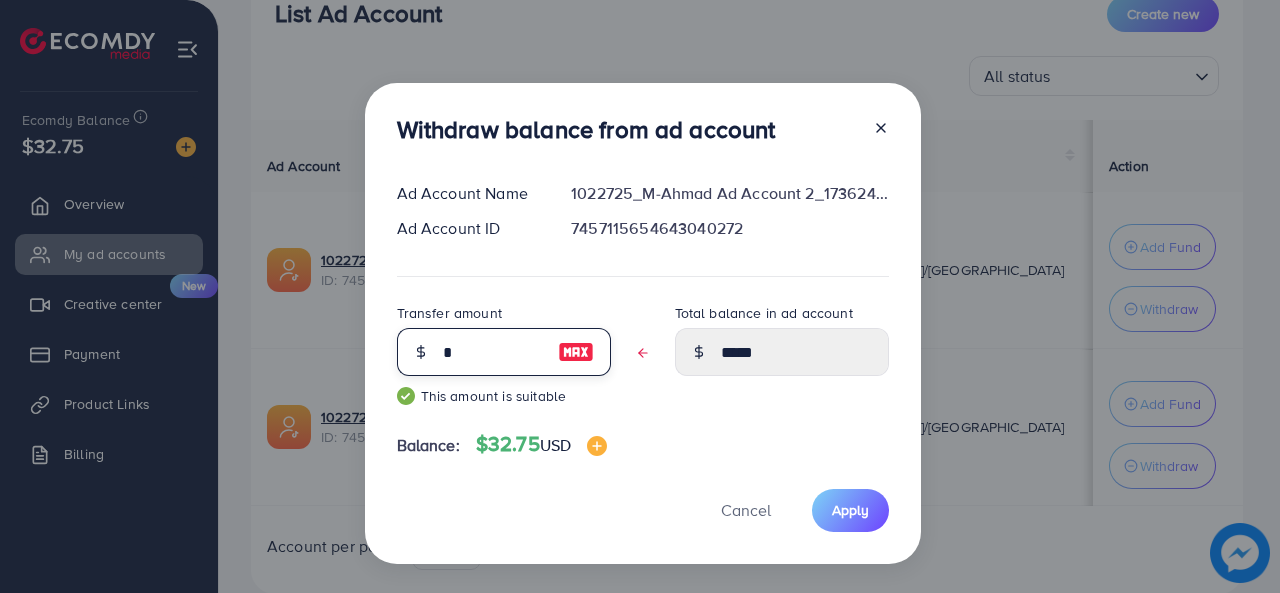type on "*****" 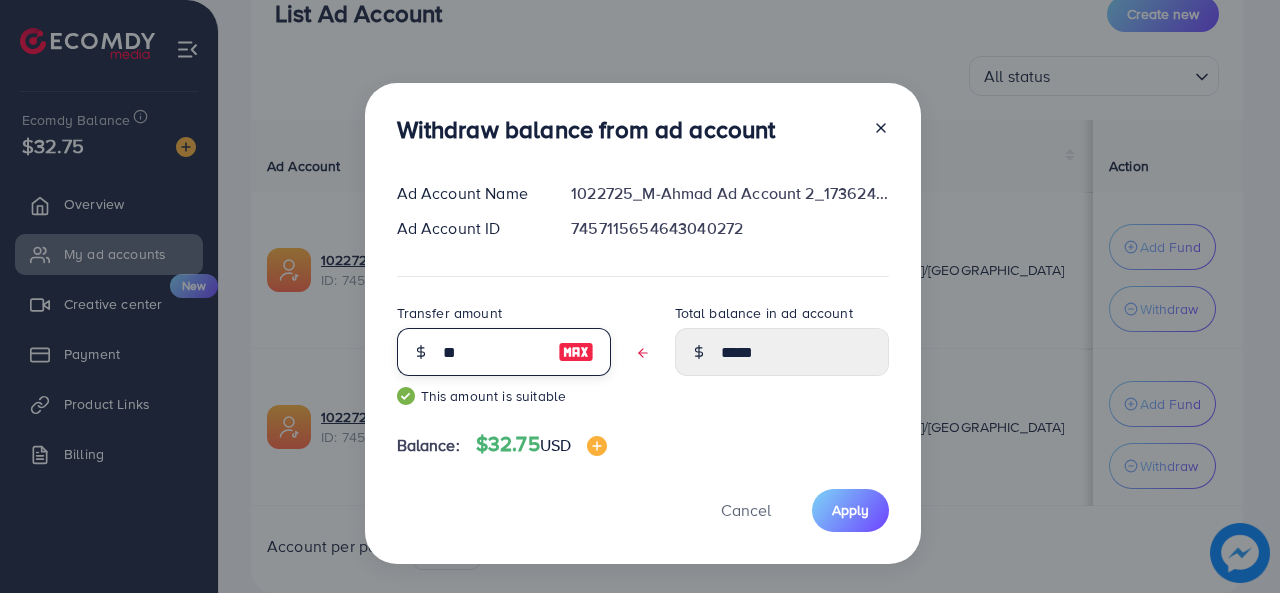 type on "****" 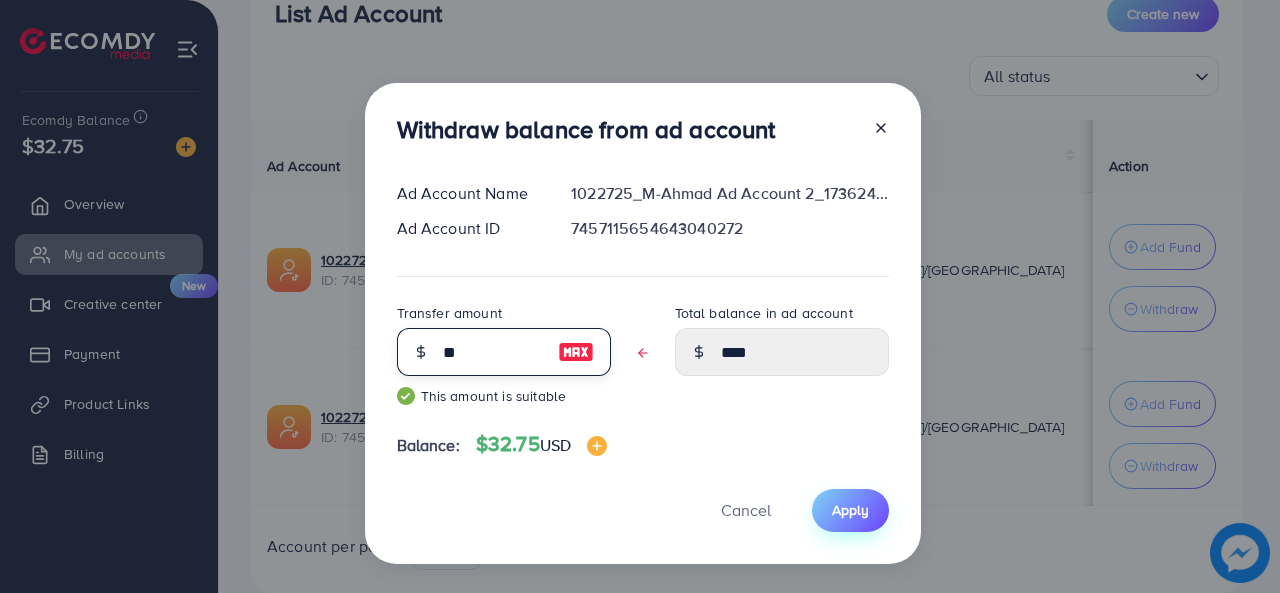 type on "**" 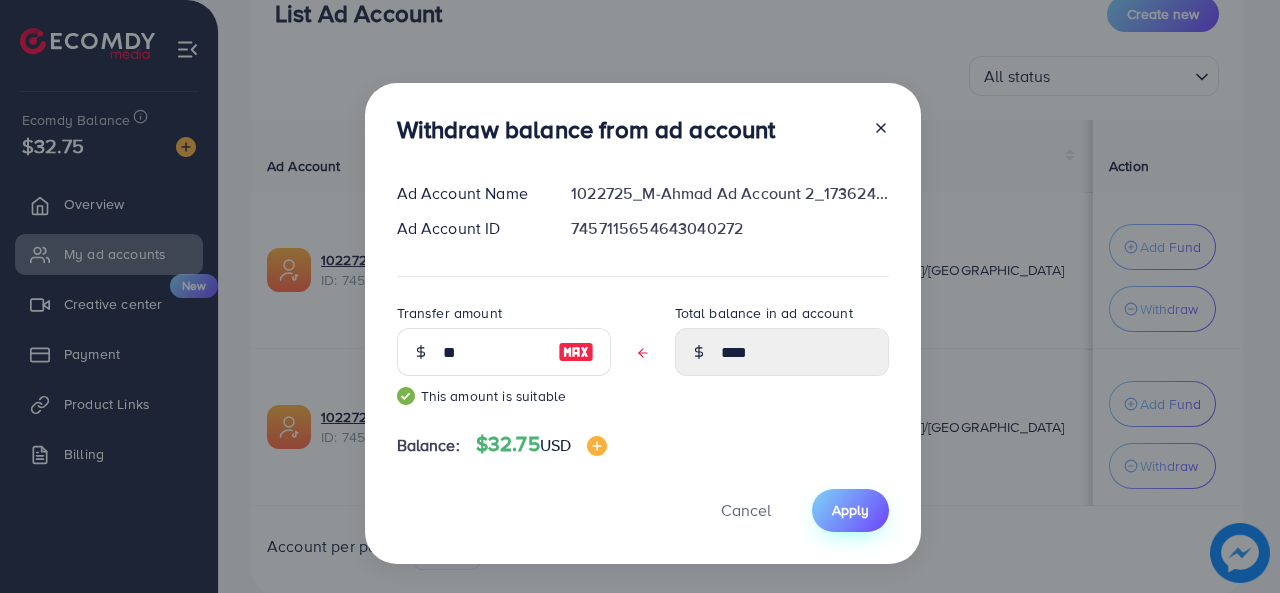 click on "Apply" at bounding box center (850, 510) 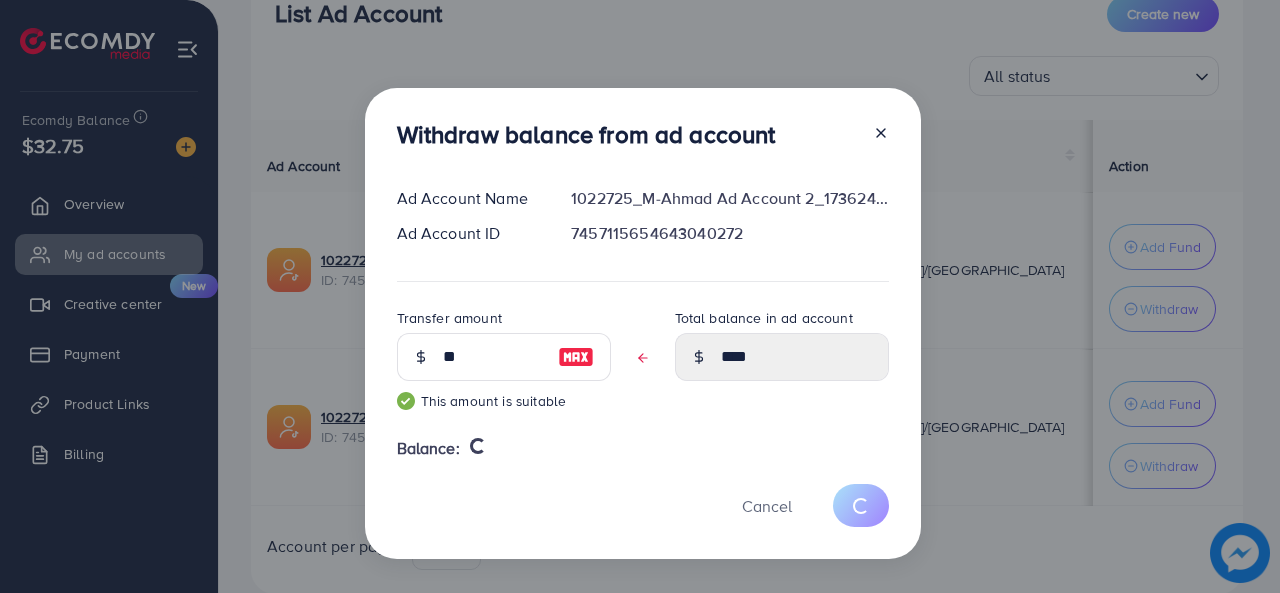 type 